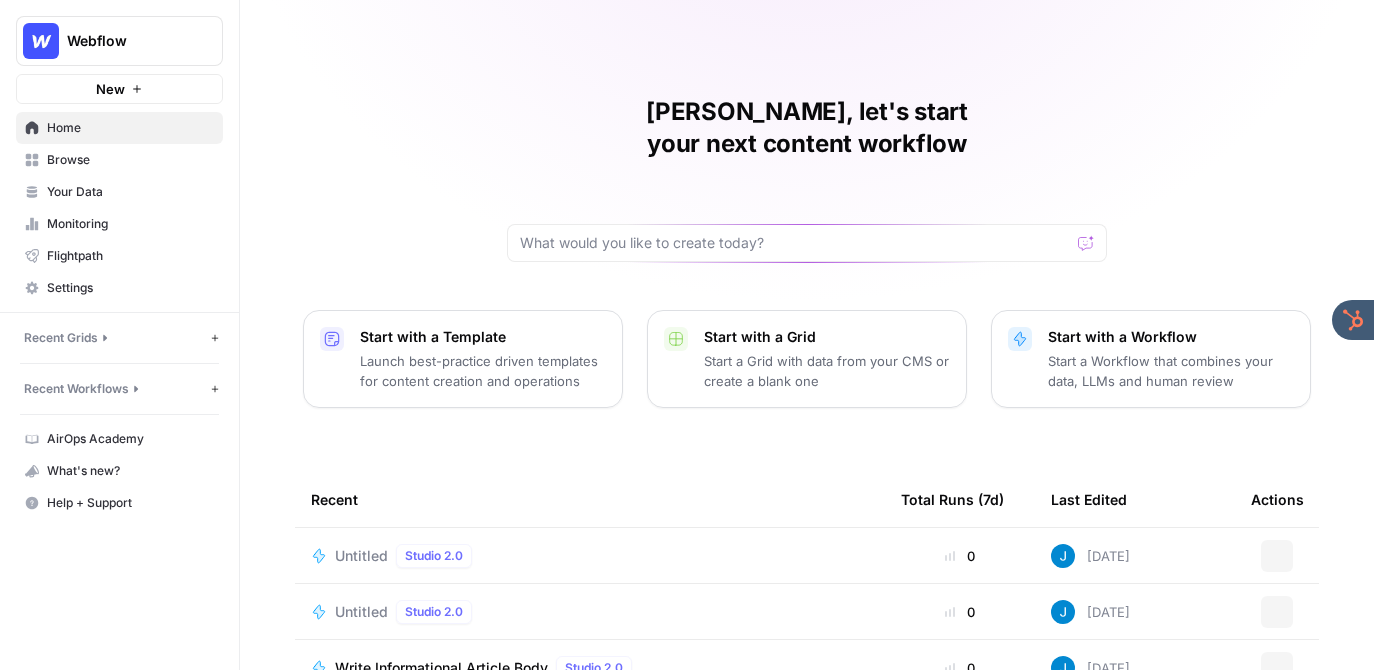 scroll, scrollTop: 0, scrollLeft: 0, axis: both 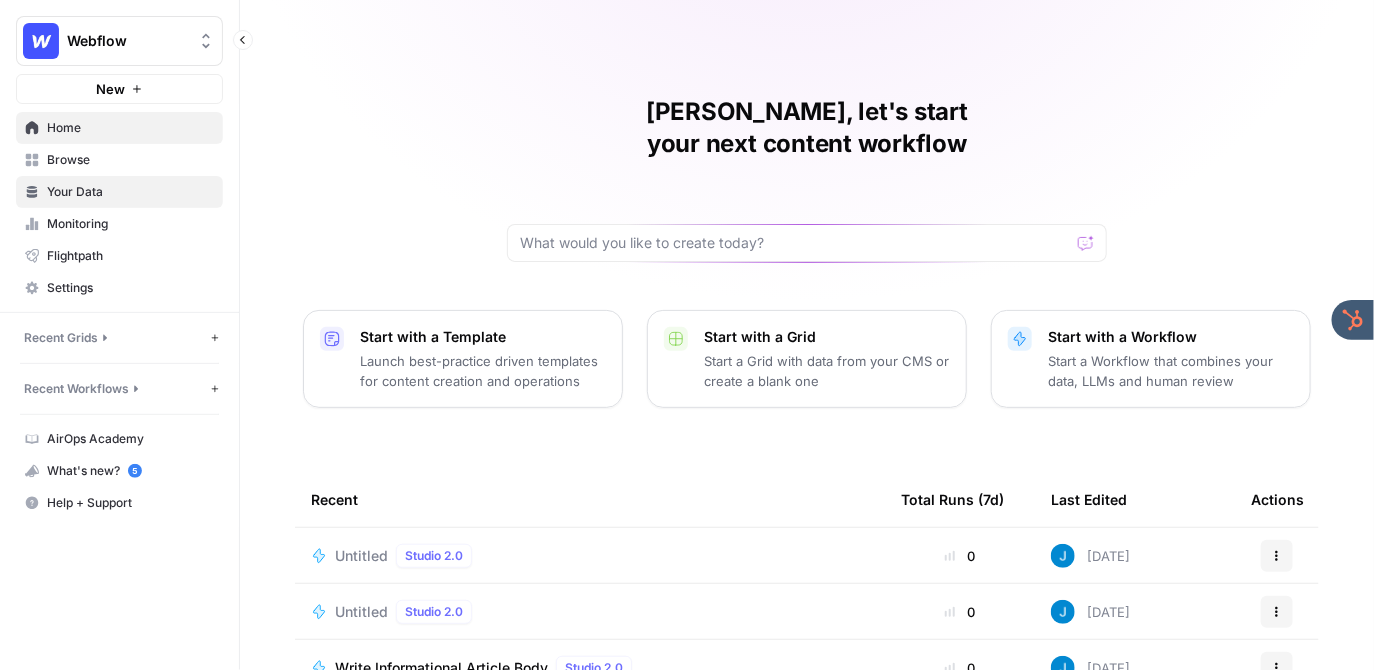 click on "Your Data" at bounding box center (130, 192) 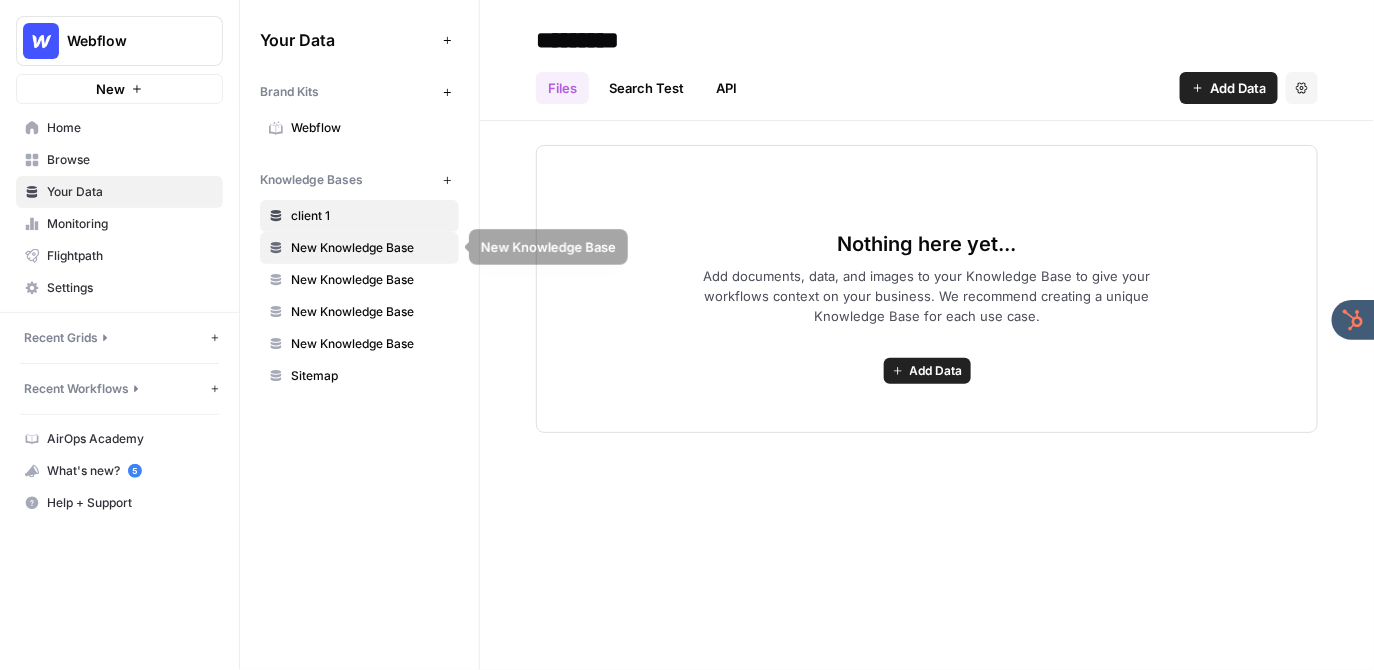 click on "New Knowledge Base" at bounding box center (370, 248) 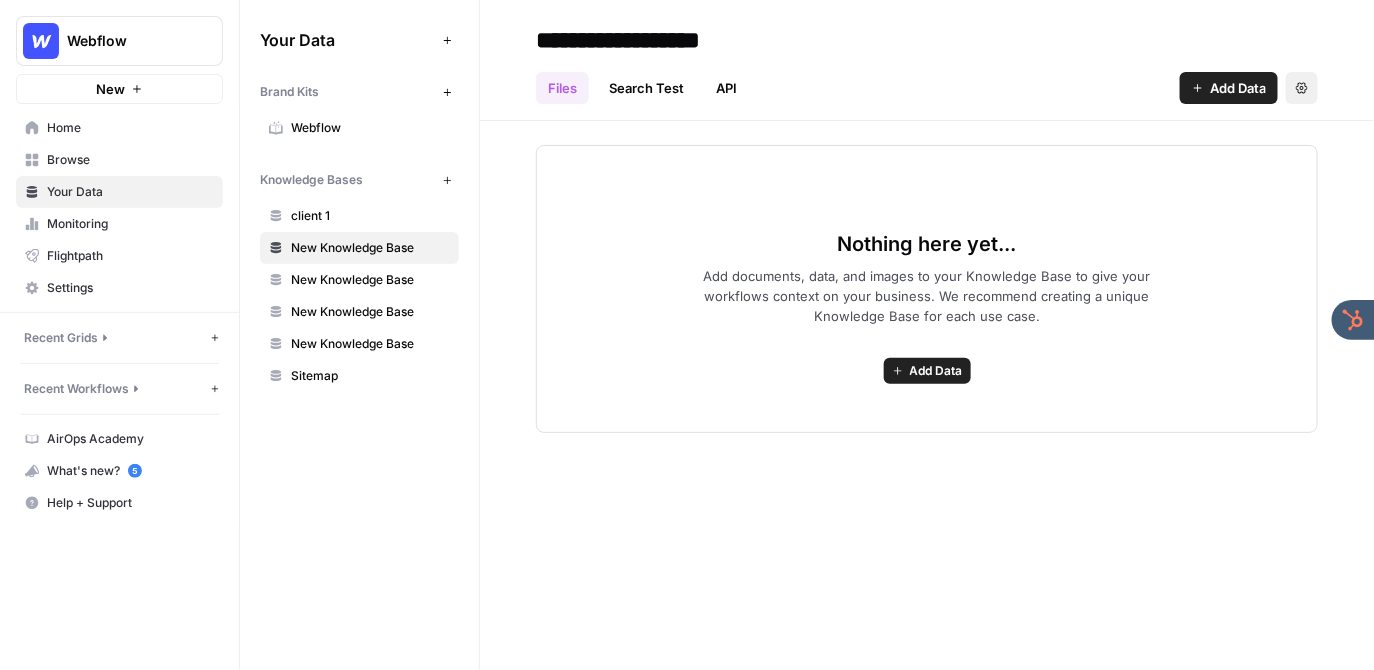 click 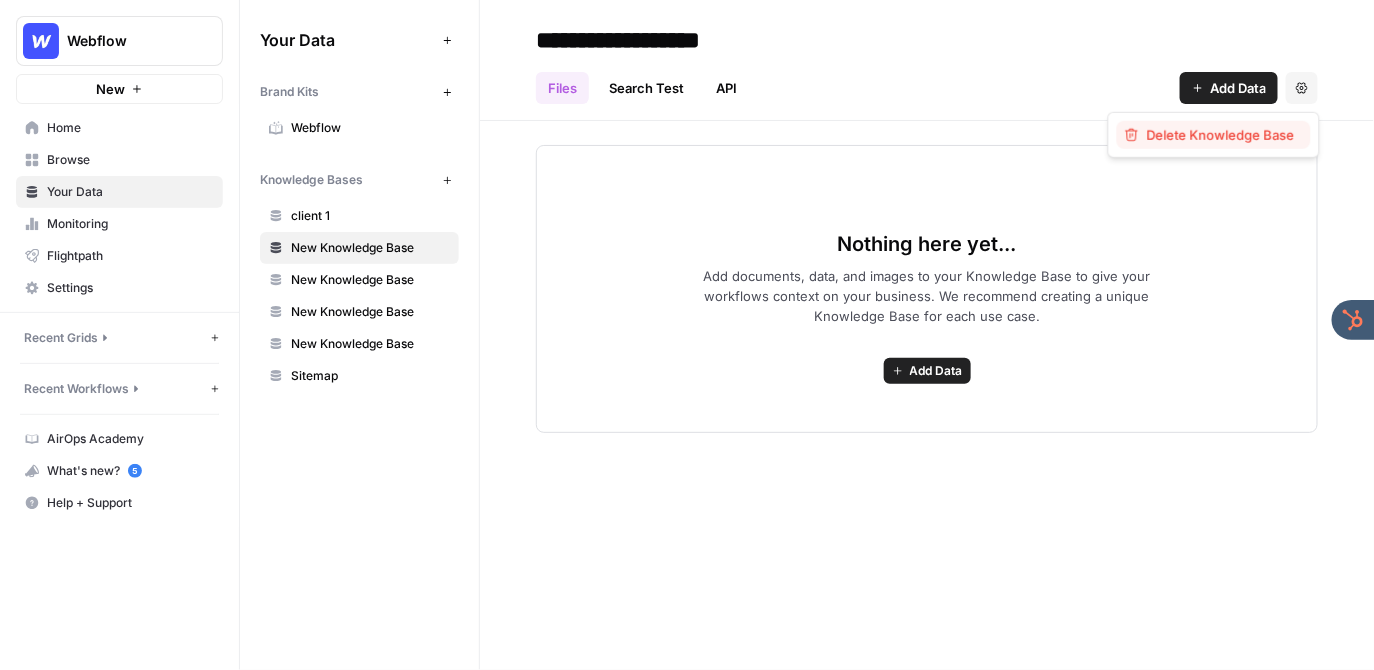 click on "Delete Knowledge Base" at bounding box center [1221, 135] 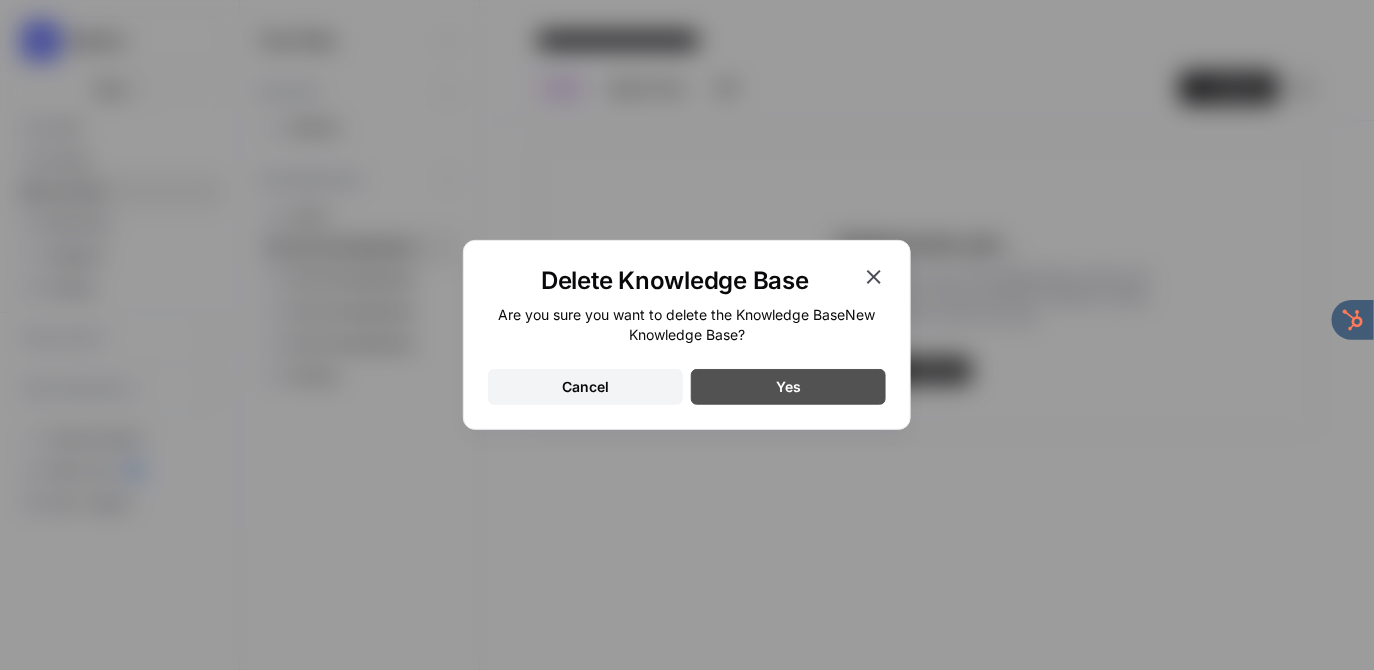click on "Yes" at bounding box center [788, 387] 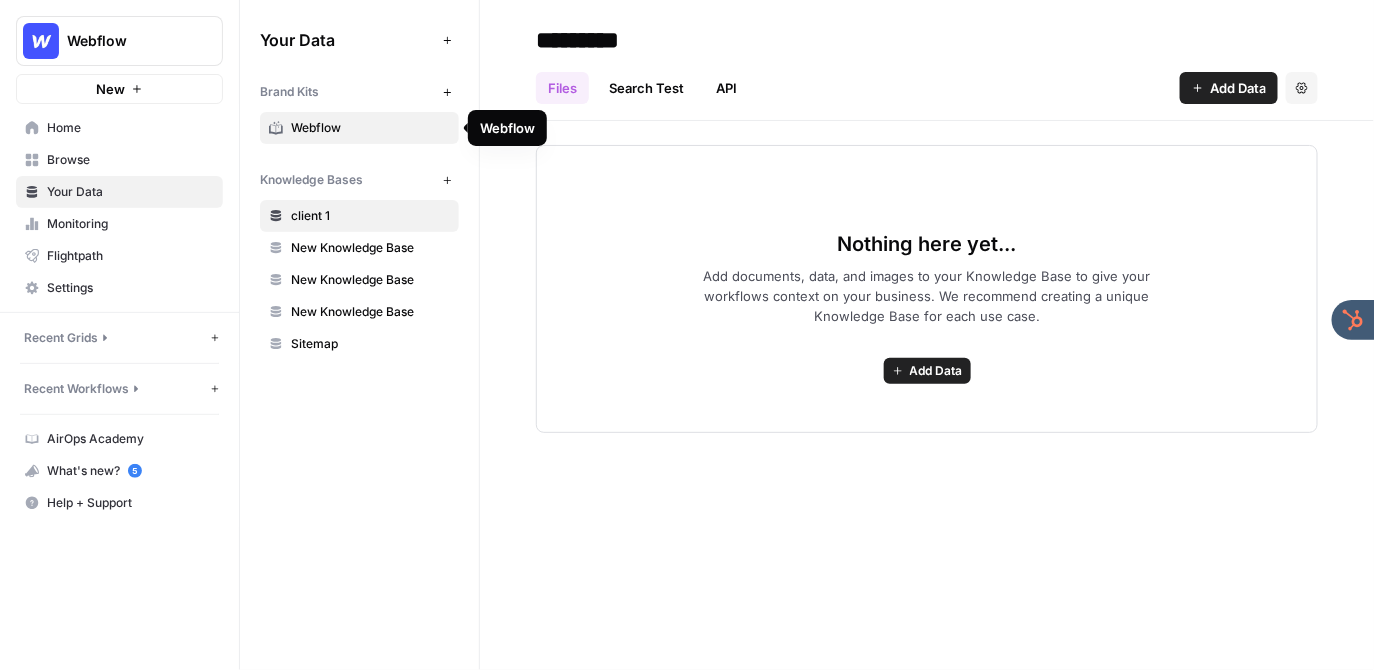 click on "Webflow" at bounding box center [370, 128] 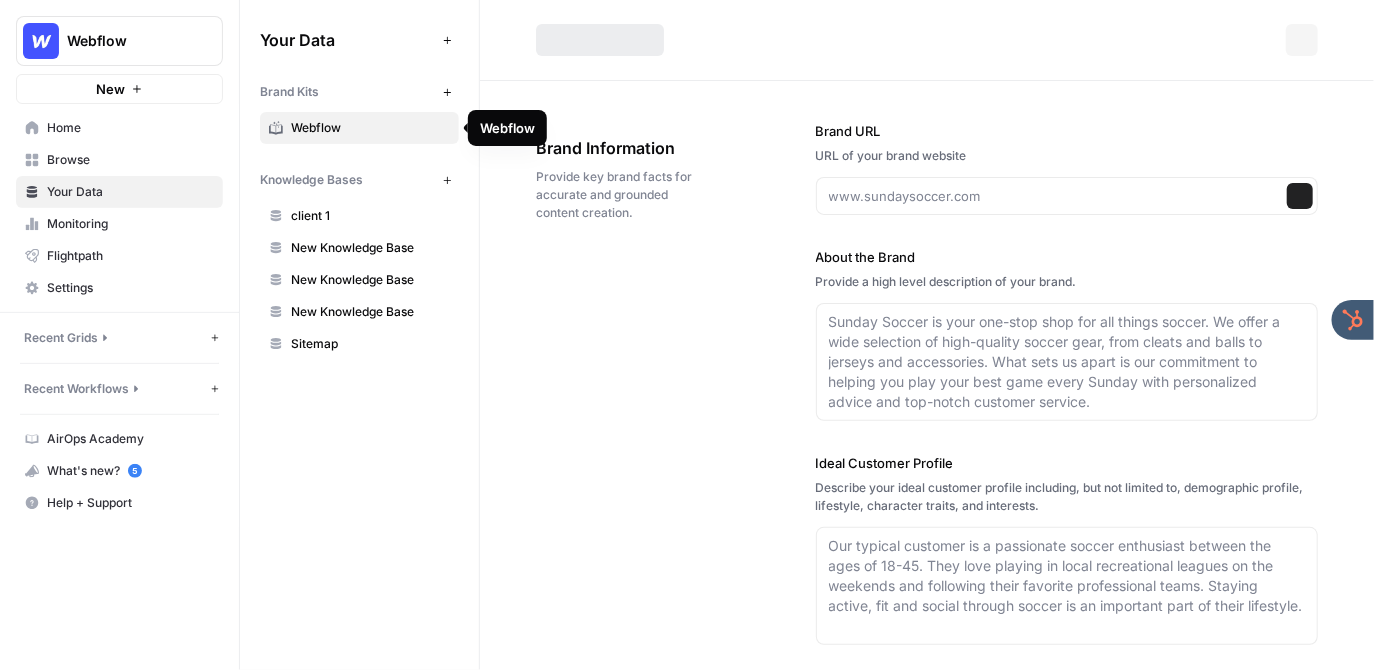 type on "webflow.com" 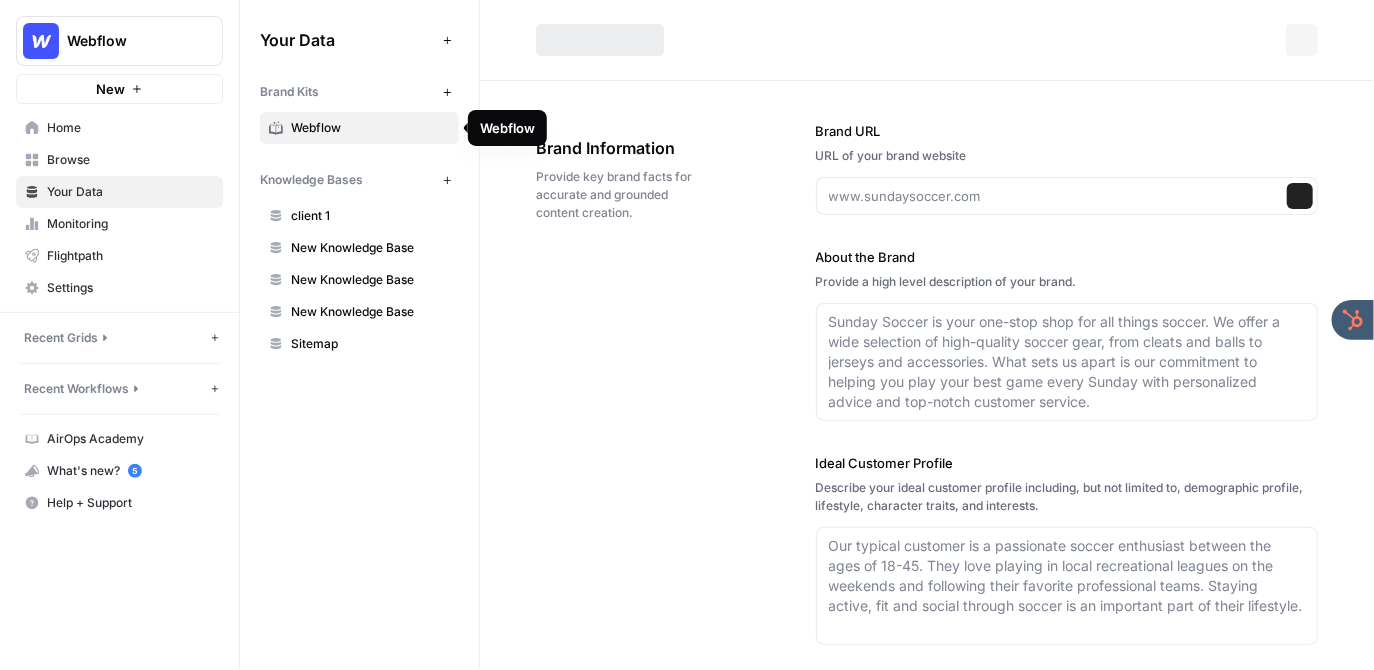 type on "Start building your website for free" 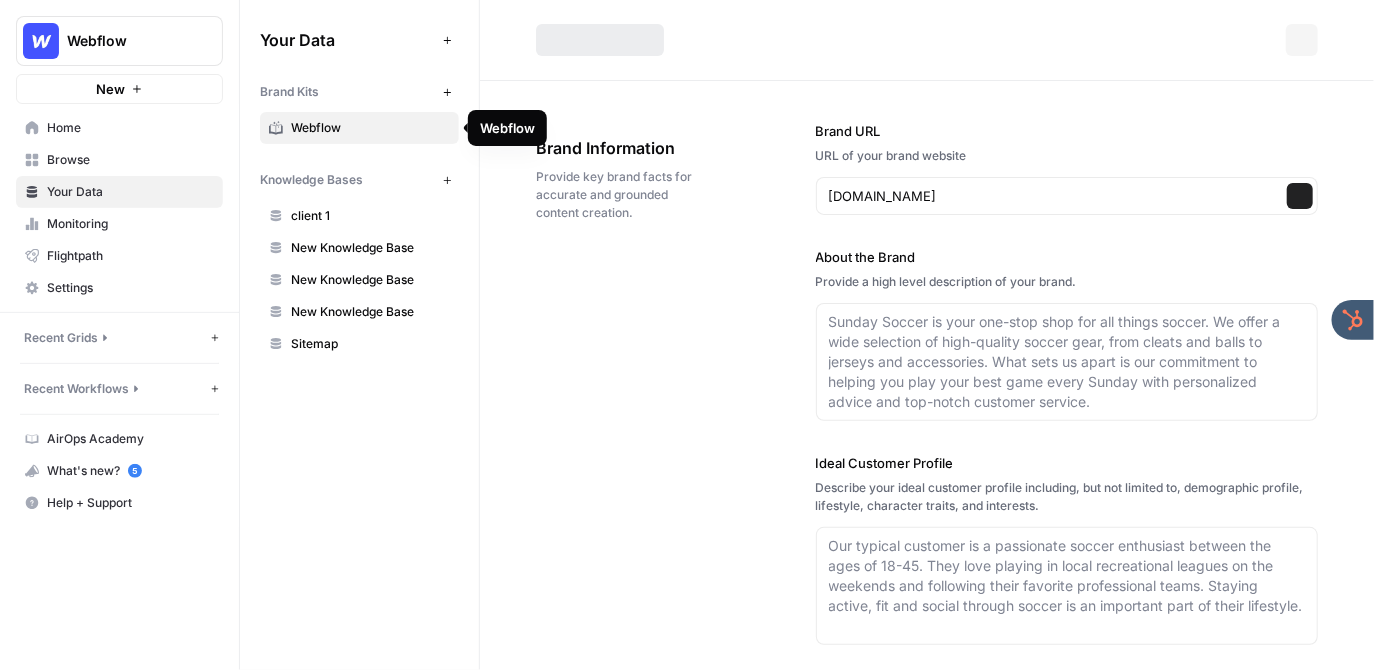 type on "Webflow is a leading website experience platform that empowers marketers, designers, and developers to collaboratively build, manage, and optimize custom websites without the need for extensive coding. By combining a visual-first interface with the flexibility of custom code, Webflow enables users to create sophisticated, responsive, and high-performing web experiences. The platform also offers tools for content management, AI-powered personalization, SEO, and integrations with other technologies, making it a comprehensive solution for modern web development. Trusted by top companies worldwide, Webflow is designed to streamline workflows and deliver results." 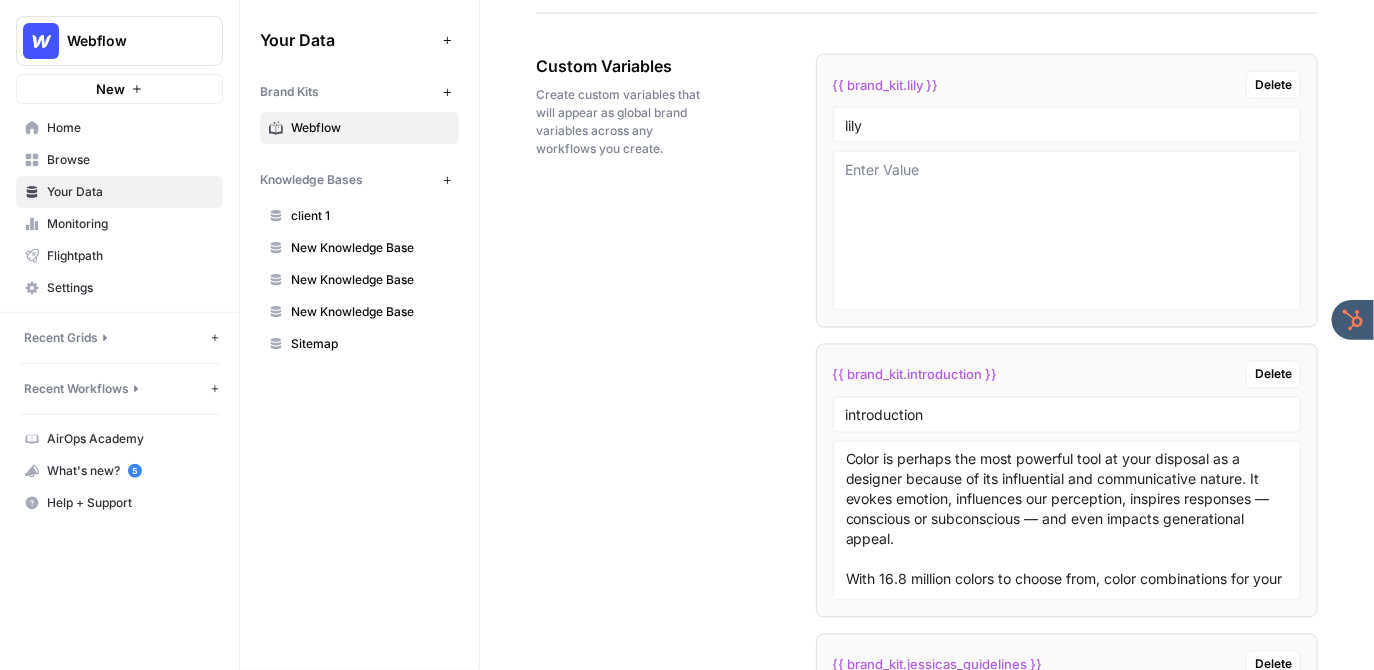 scroll, scrollTop: 3582, scrollLeft: 0, axis: vertical 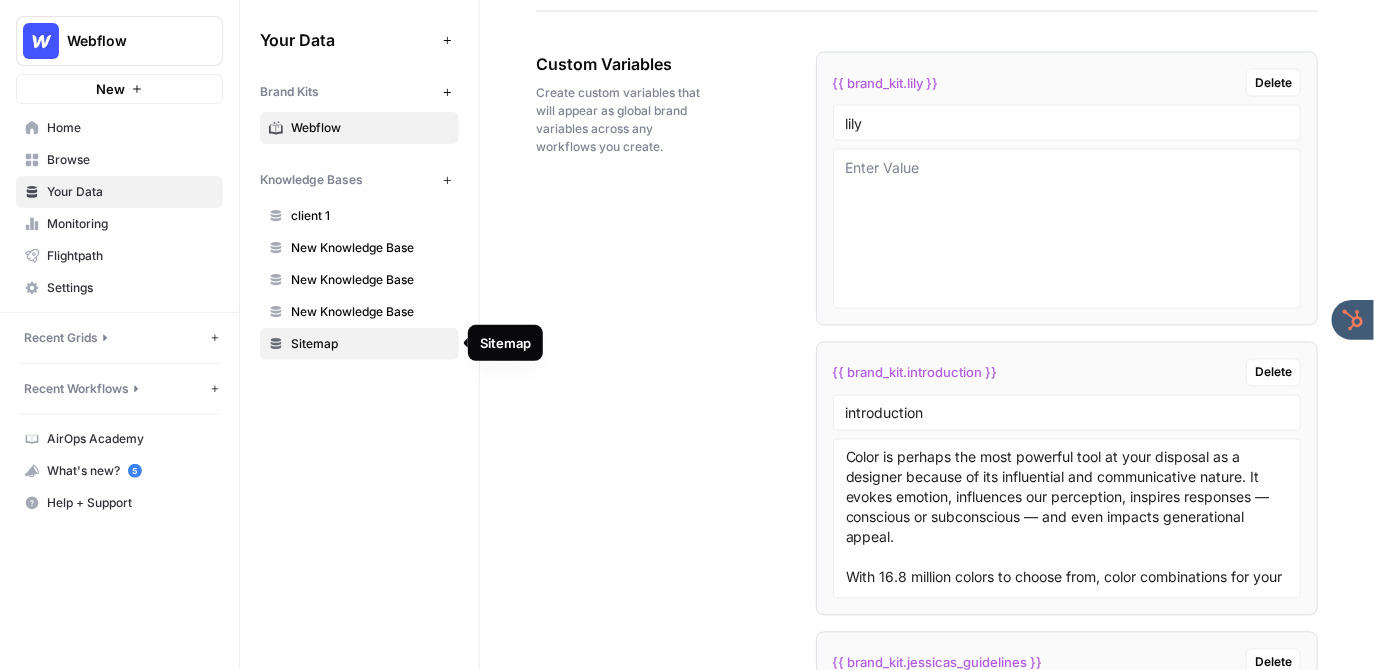 click on "Sitemap" at bounding box center [370, 344] 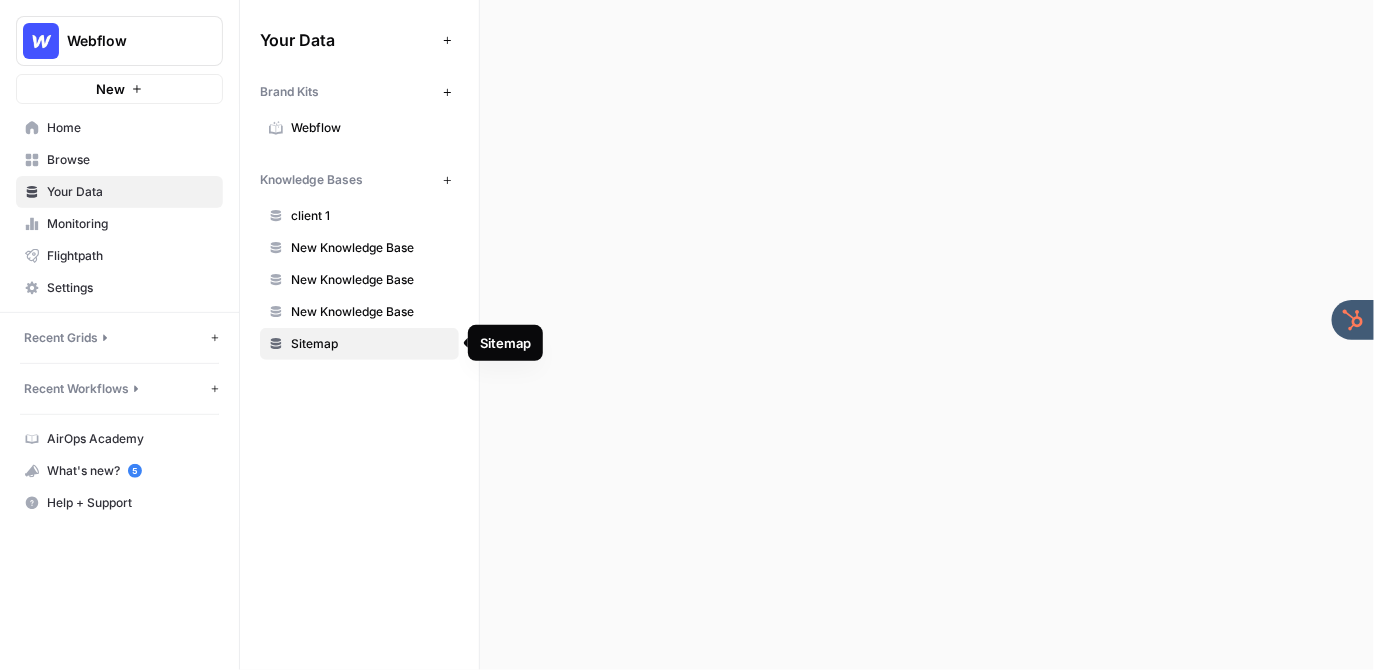 scroll, scrollTop: 0, scrollLeft: 0, axis: both 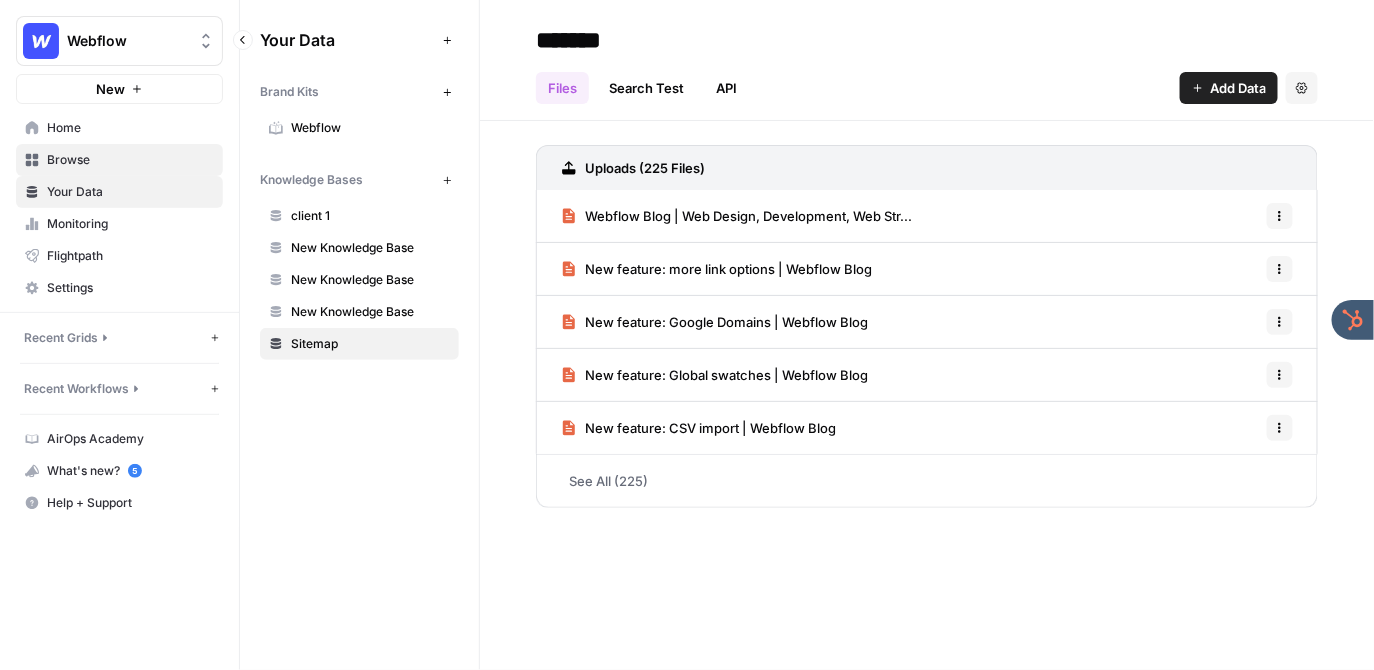 click on "Browse" at bounding box center (130, 160) 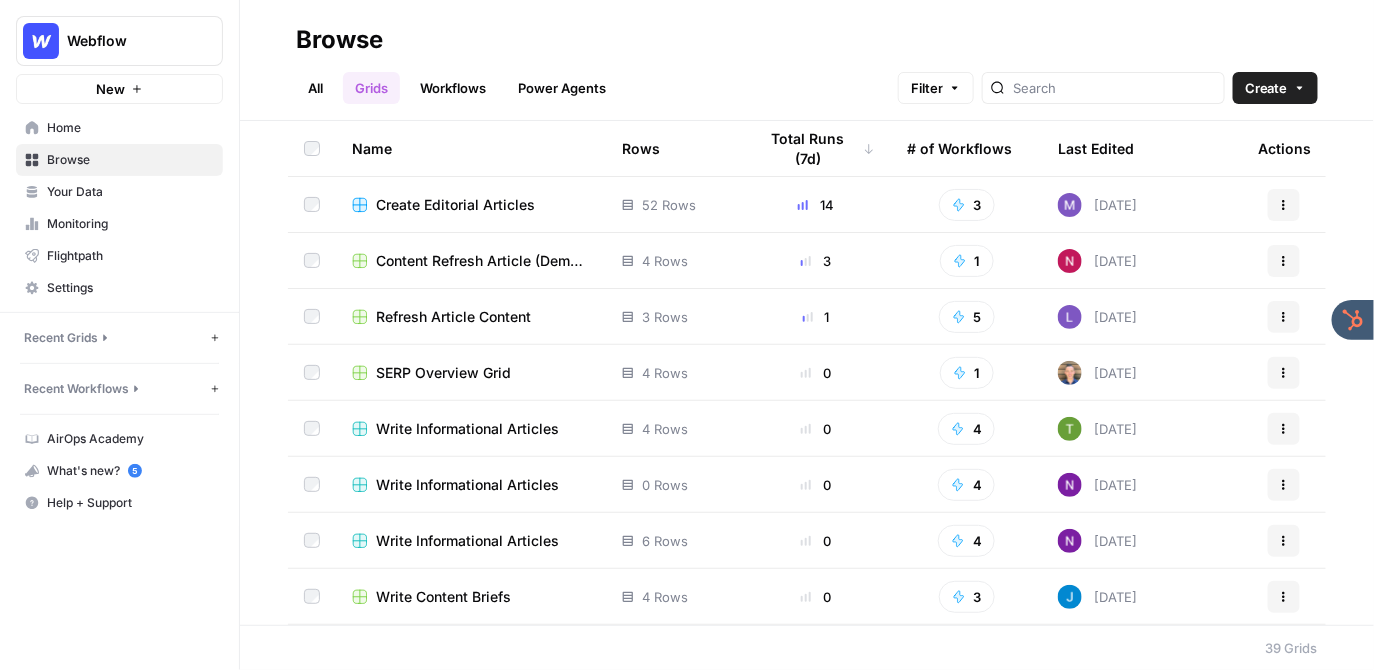 click on "Create Editorial Articles" at bounding box center [455, 205] 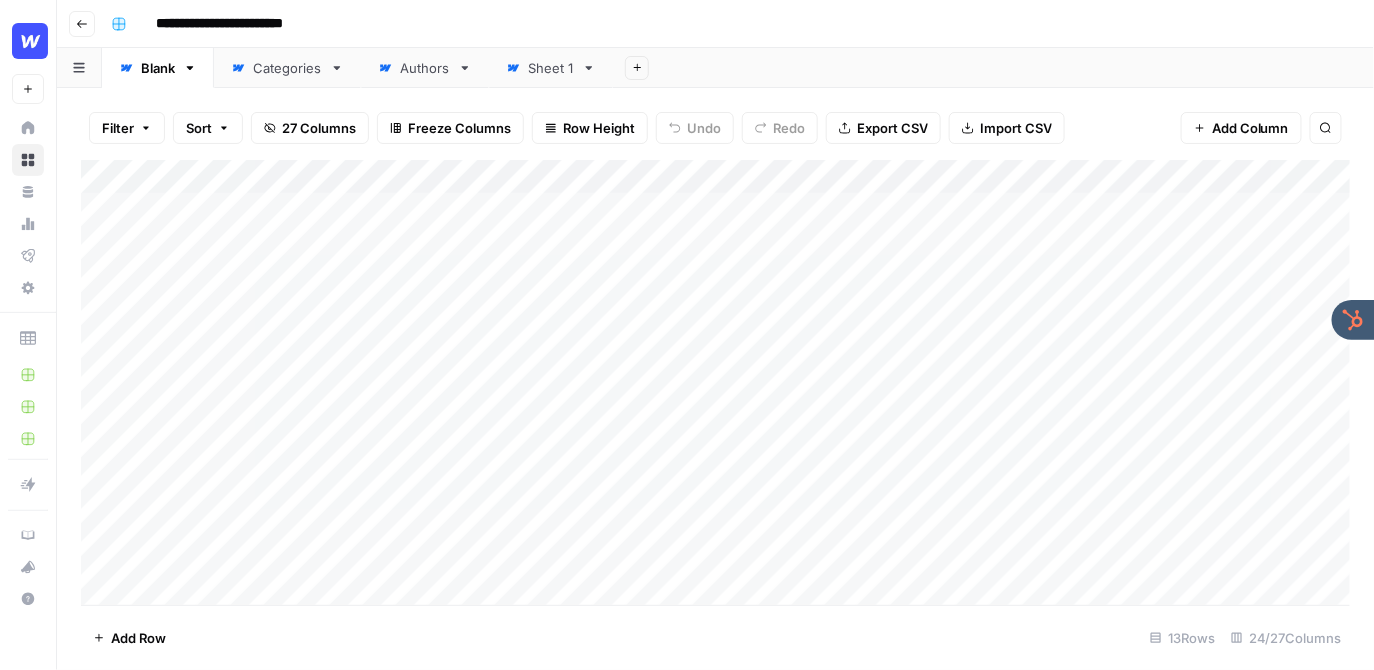 click on "Add Column" at bounding box center [716, 382] 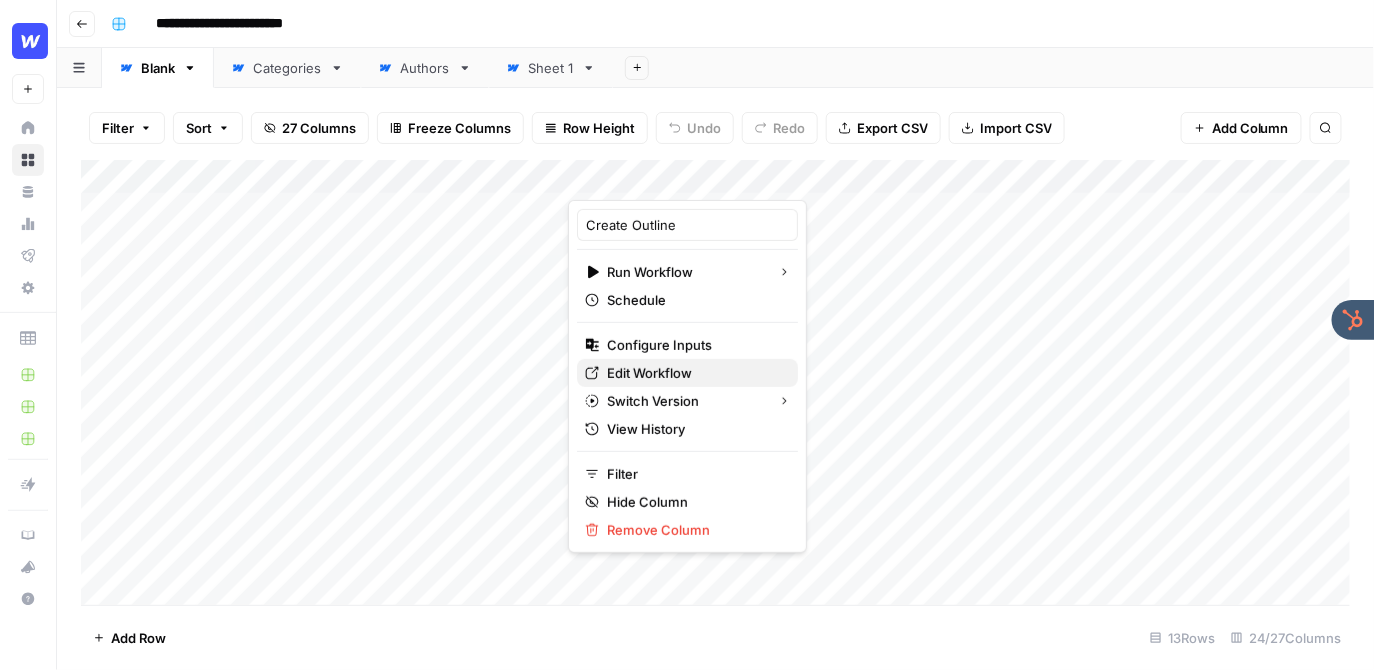 click on "Edit Workflow" at bounding box center [649, 373] 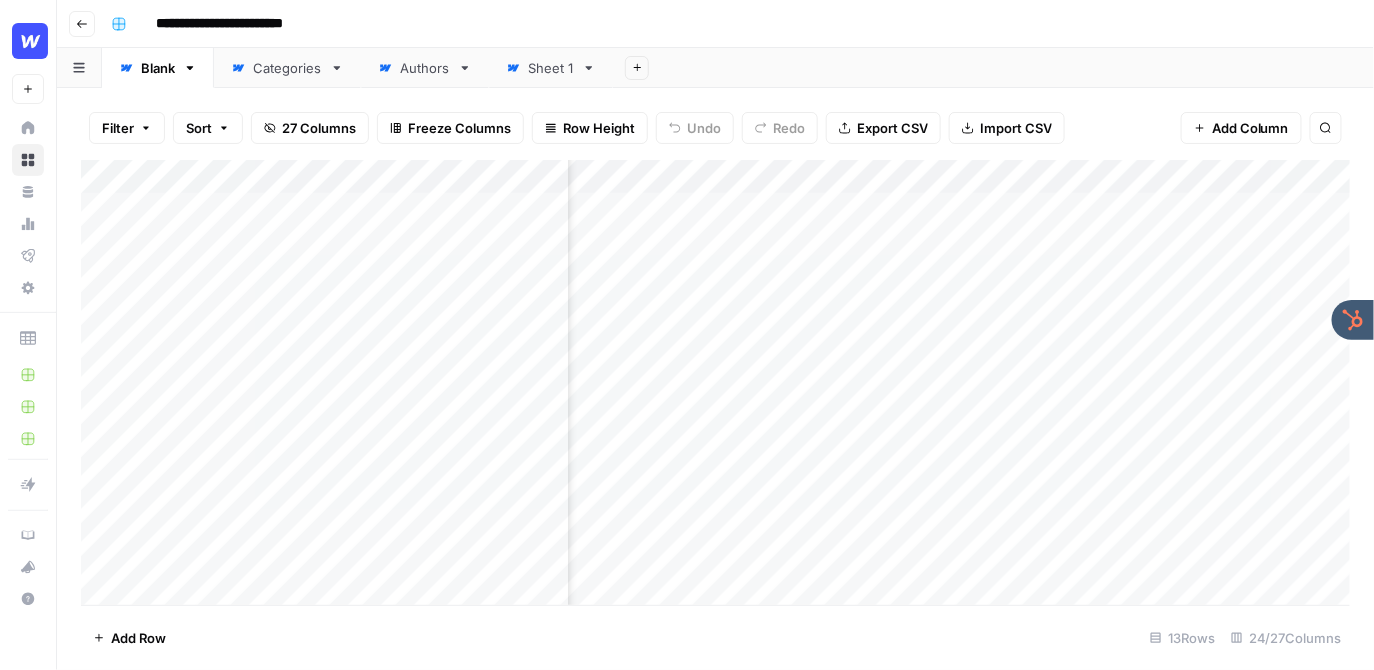 scroll, scrollTop: 0, scrollLeft: 0, axis: both 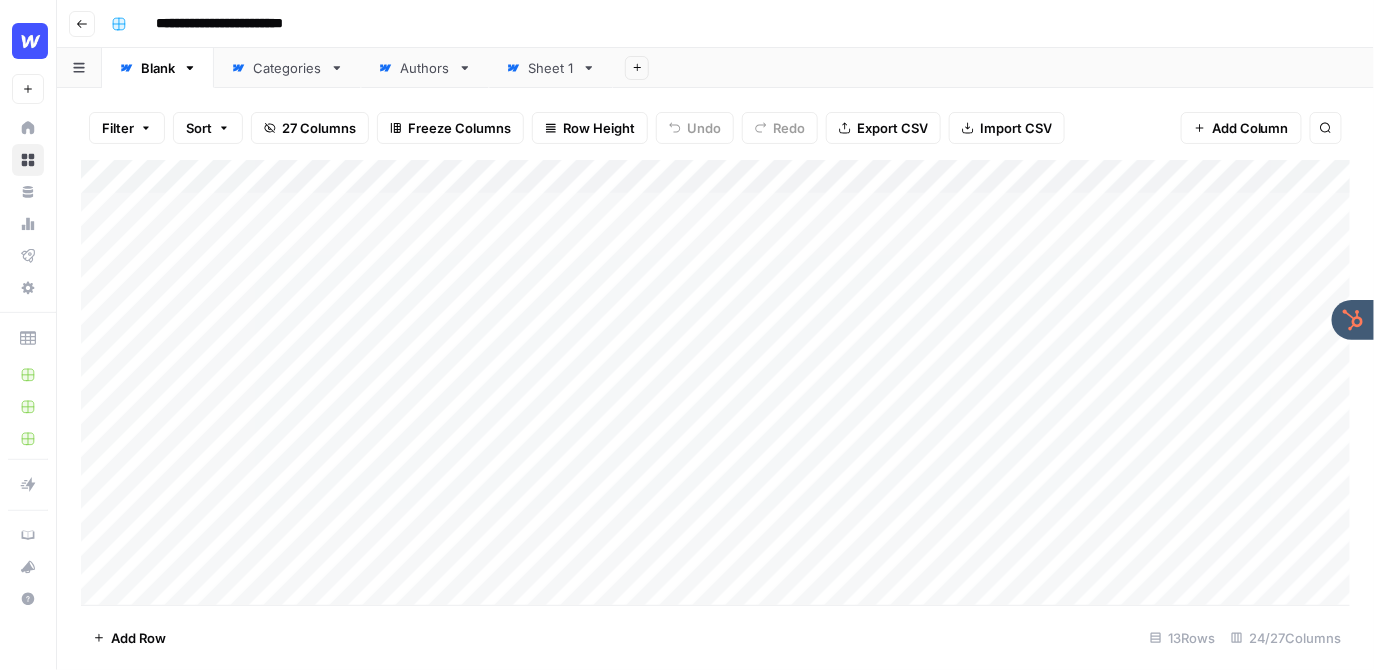 click on "**********" at bounding box center [728, 24] 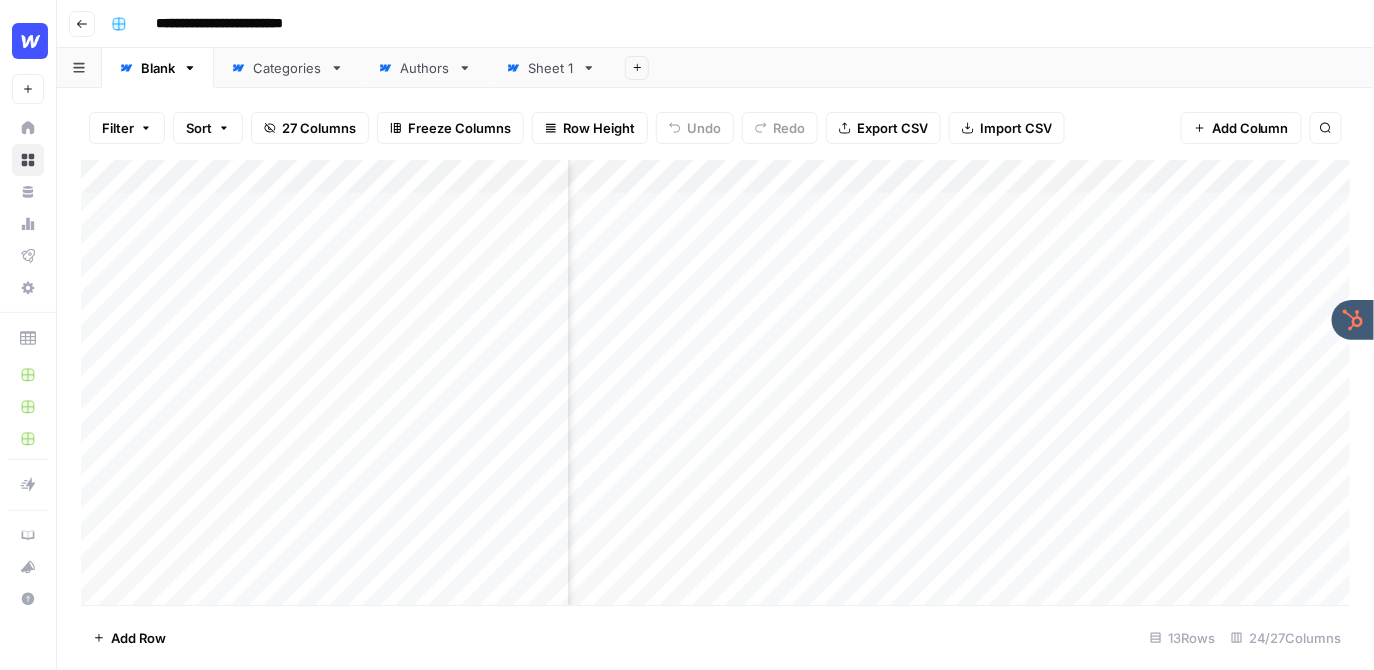 scroll, scrollTop: 0, scrollLeft: 289, axis: horizontal 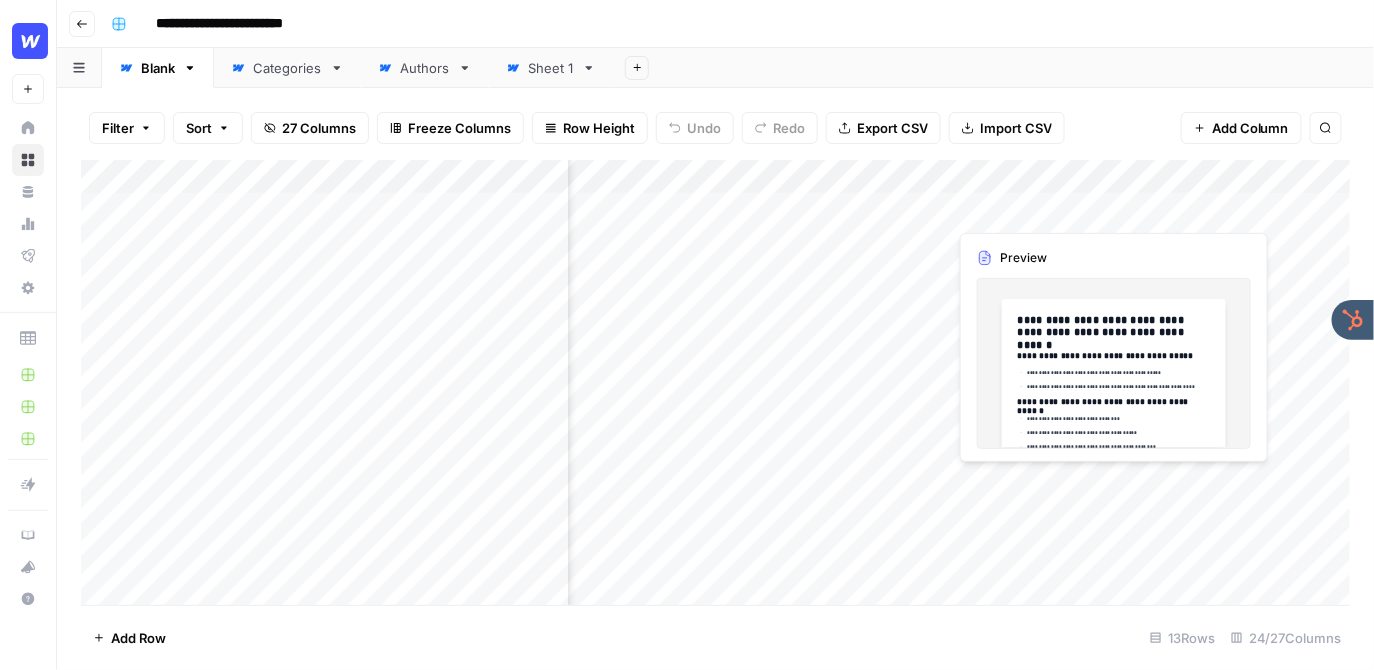 click on "Add Column" at bounding box center [716, 382] 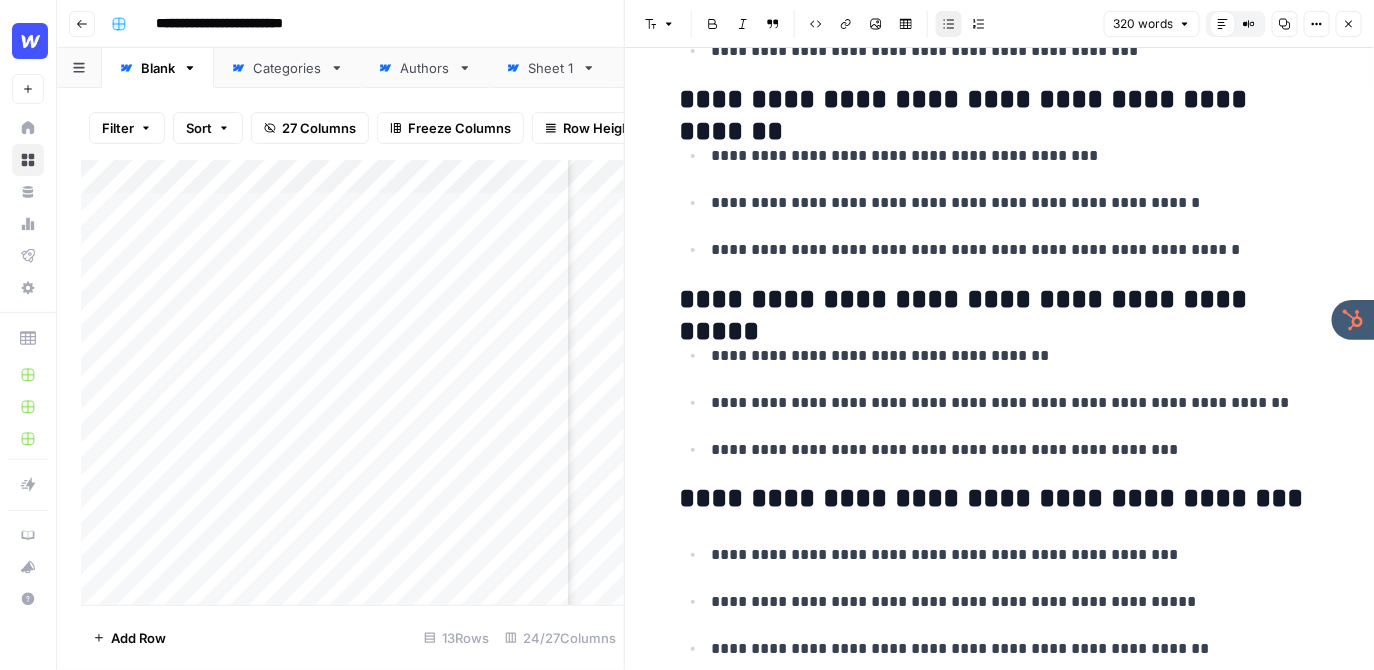 scroll, scrollTop: 568, scrollLeft: 0, axis: vertical 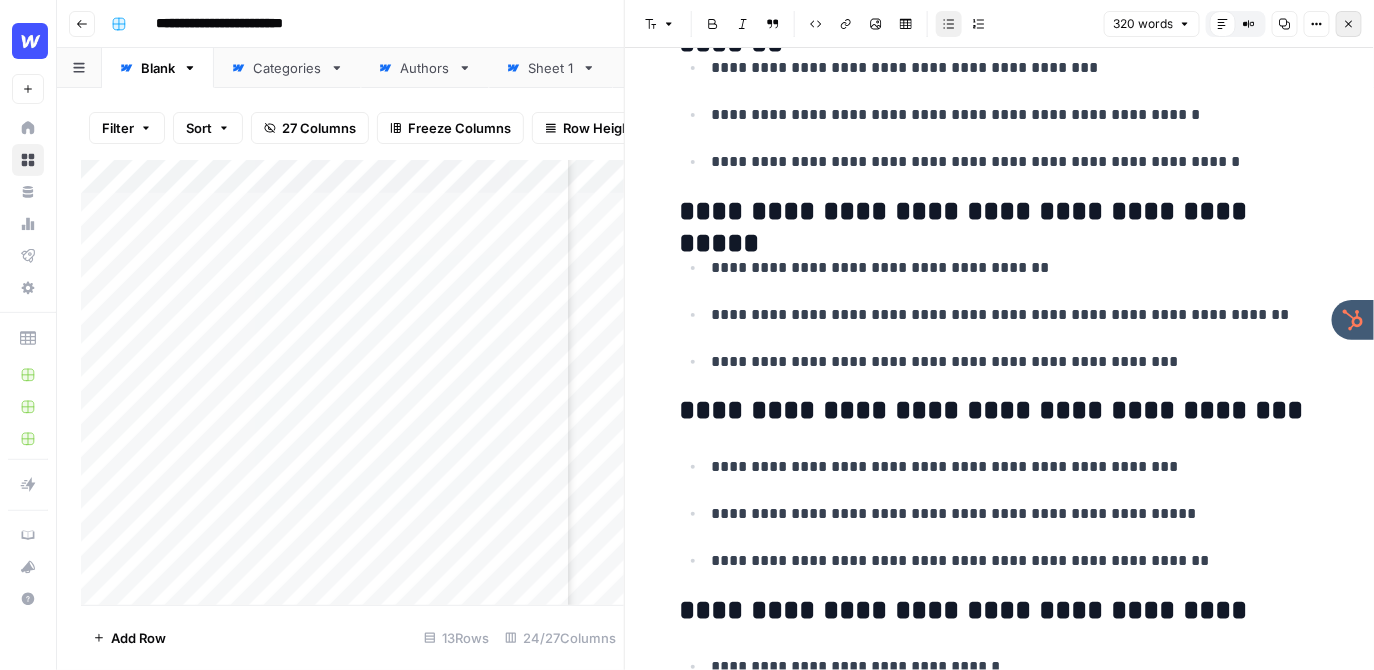 click on "Close" at bounding box center [1349, 24] 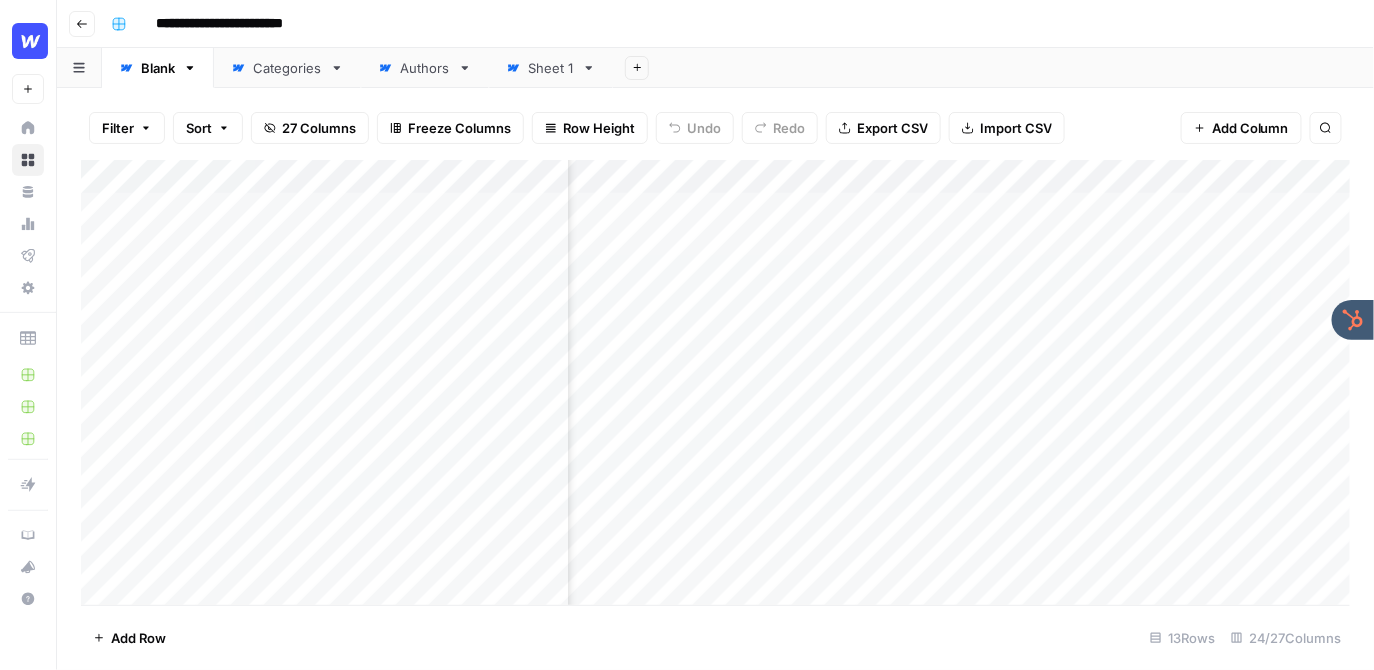 scroll, scrollTop: 0, scrollLeft: 881, axis: horizontal 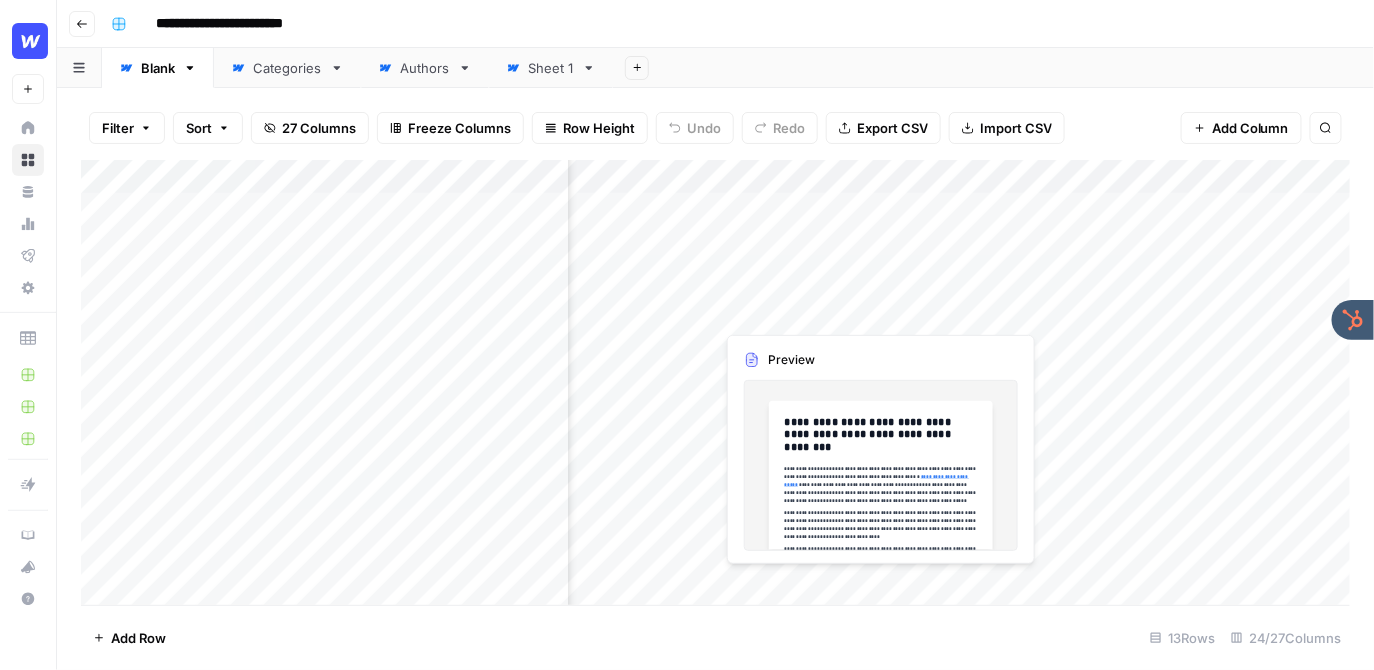 click on "Add Column" at bounding box center (716, 382) 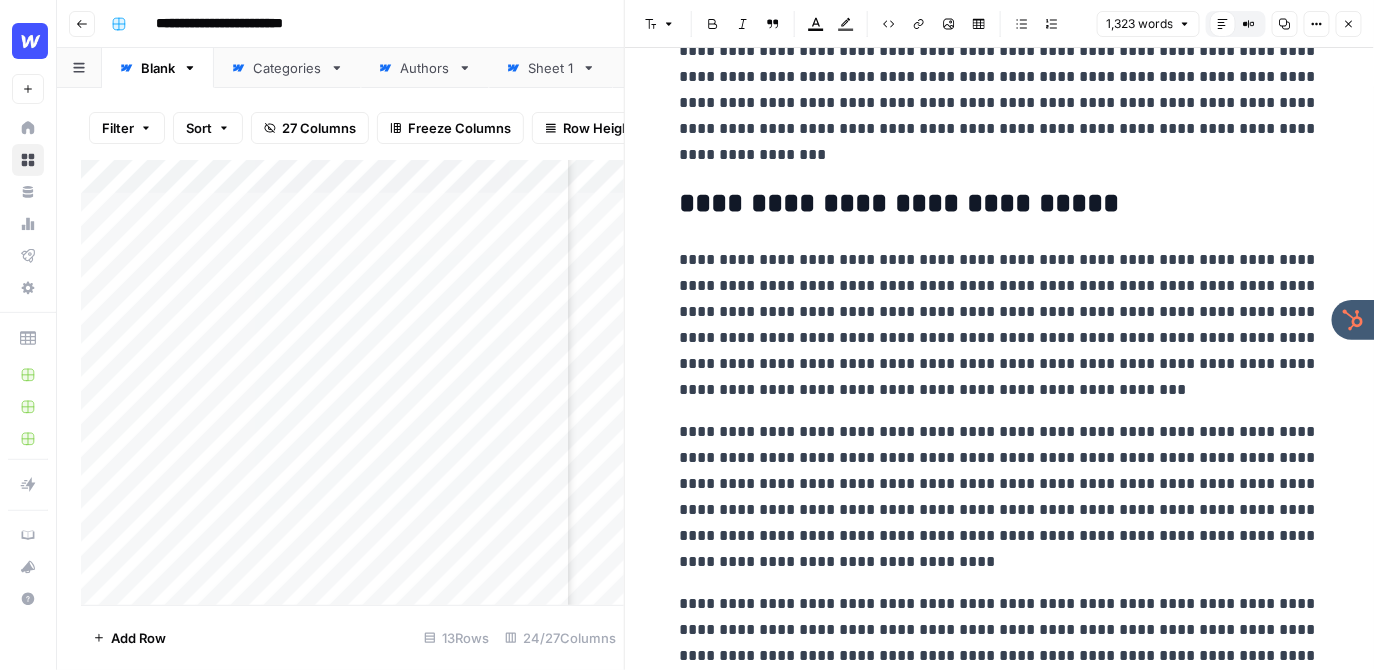 scroll, scrollTop: 0, scrollLeft: 0, axis: both 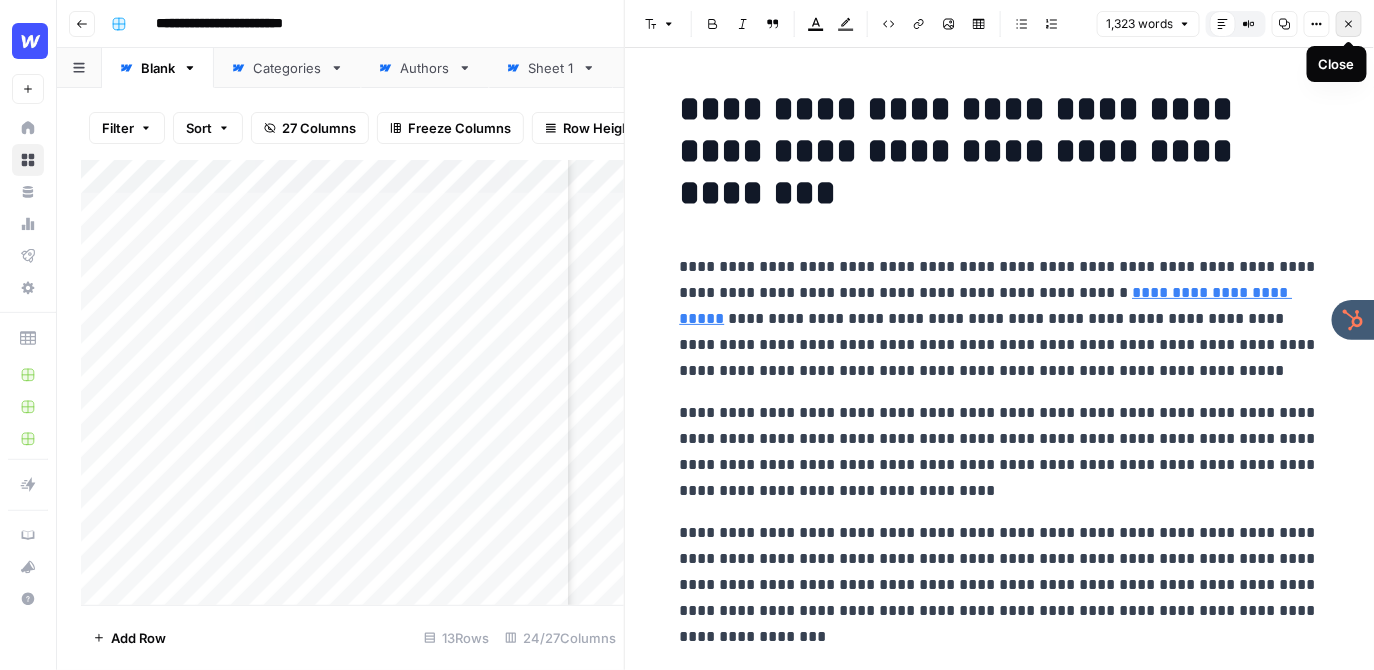 click 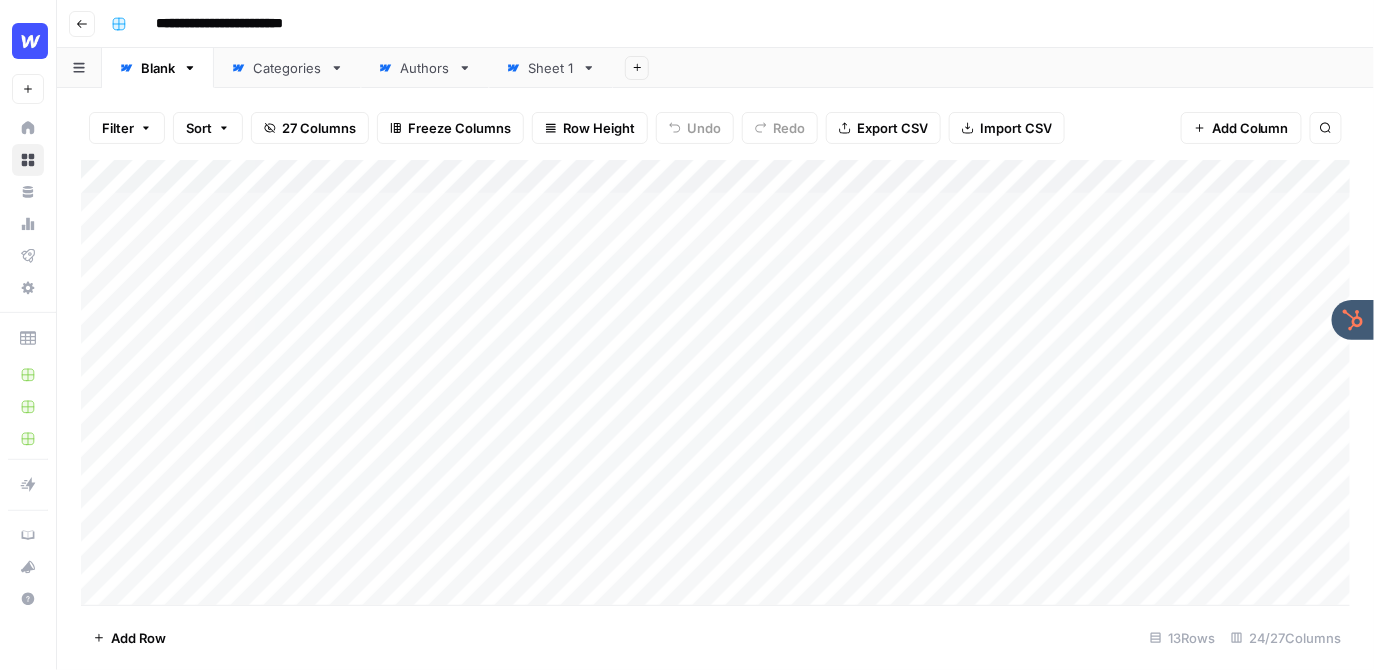 scroll, scrollTop: 62, scrollLeft: 0, axis: vertical 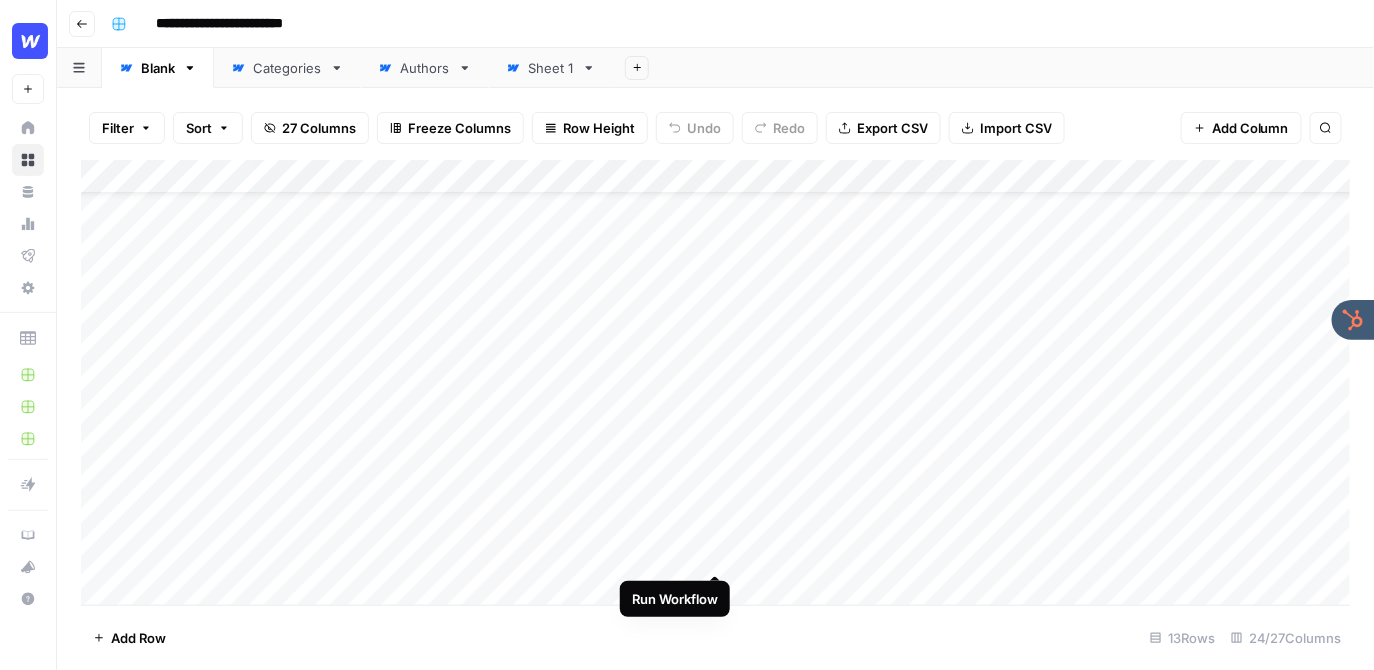 click on "Add Column" at bounding box center [716, 382] 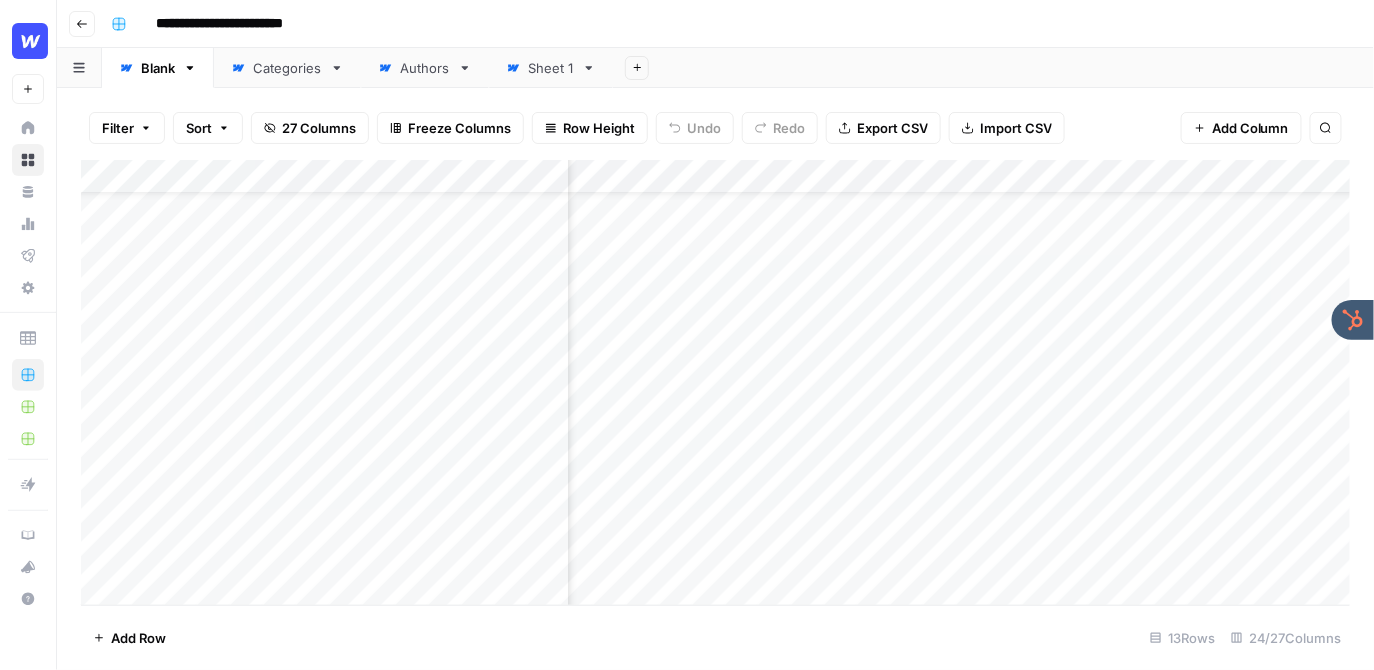 scroll, scrollTop: 62, scrollLeft: 629, axis: both 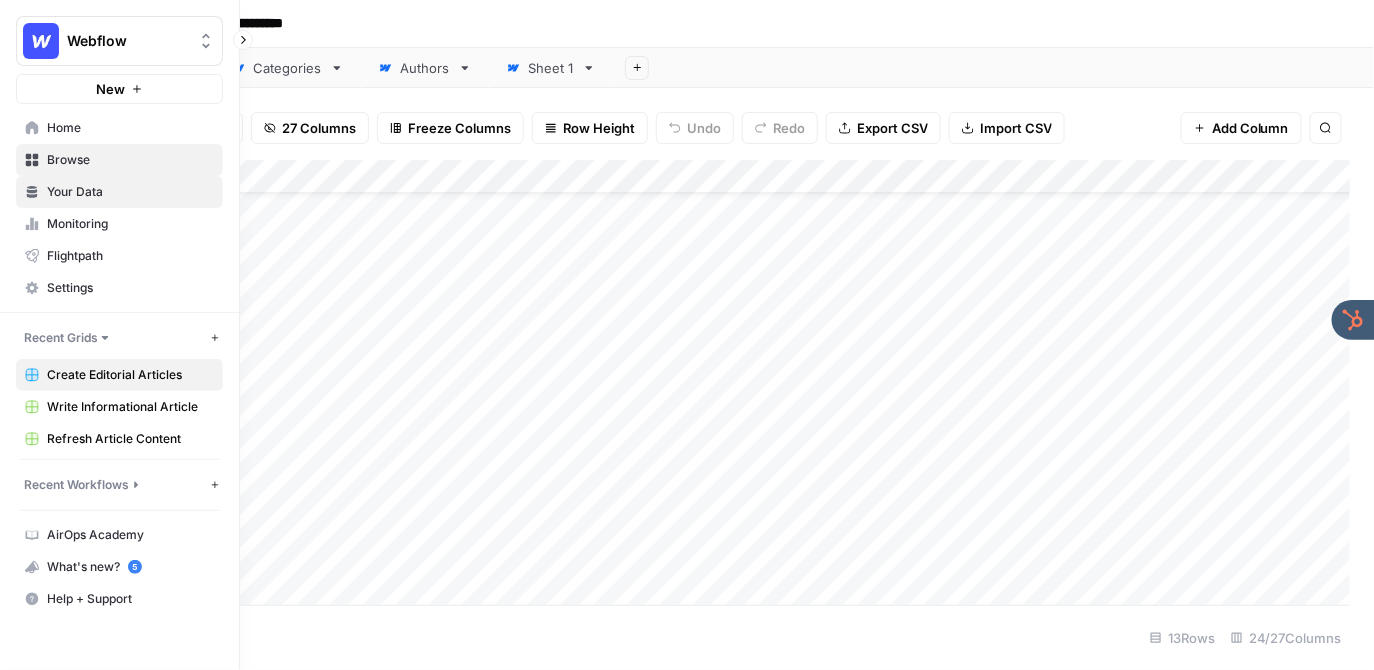 click on "Your Data" at bounding box center (130, 192) 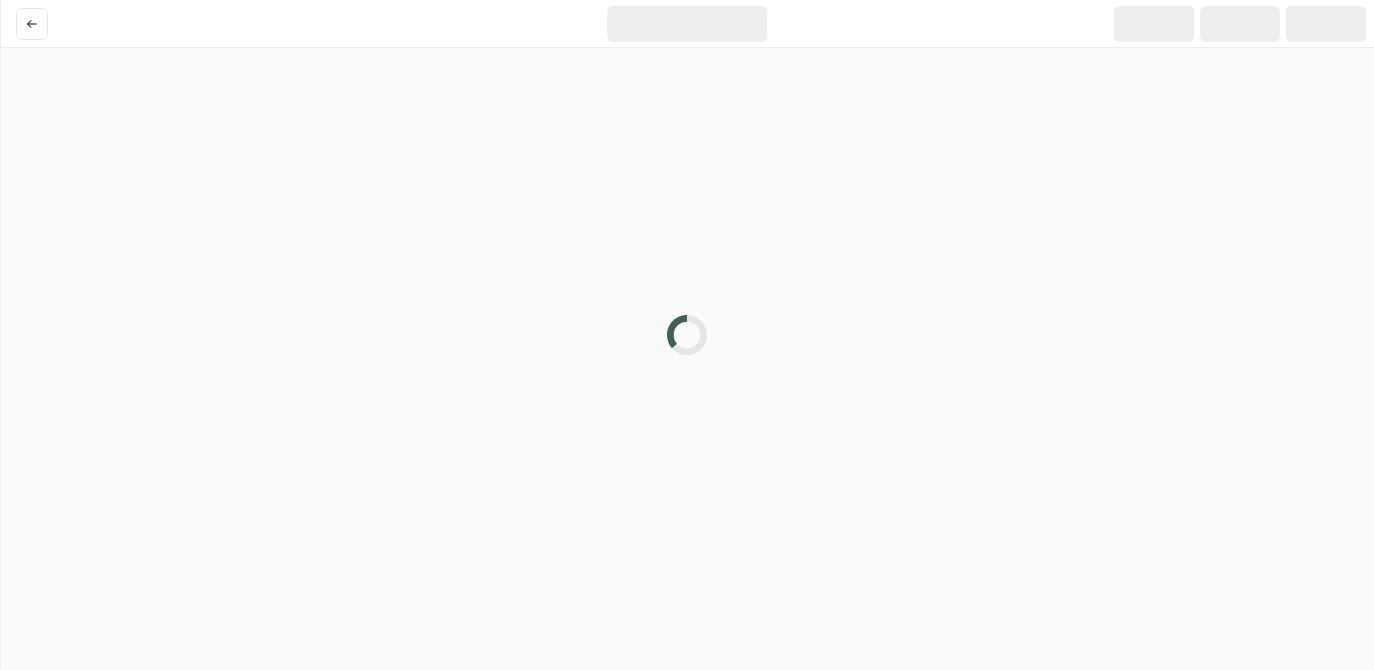 scroll, scrollTop: 0, scrollLeft: 0, axis: both 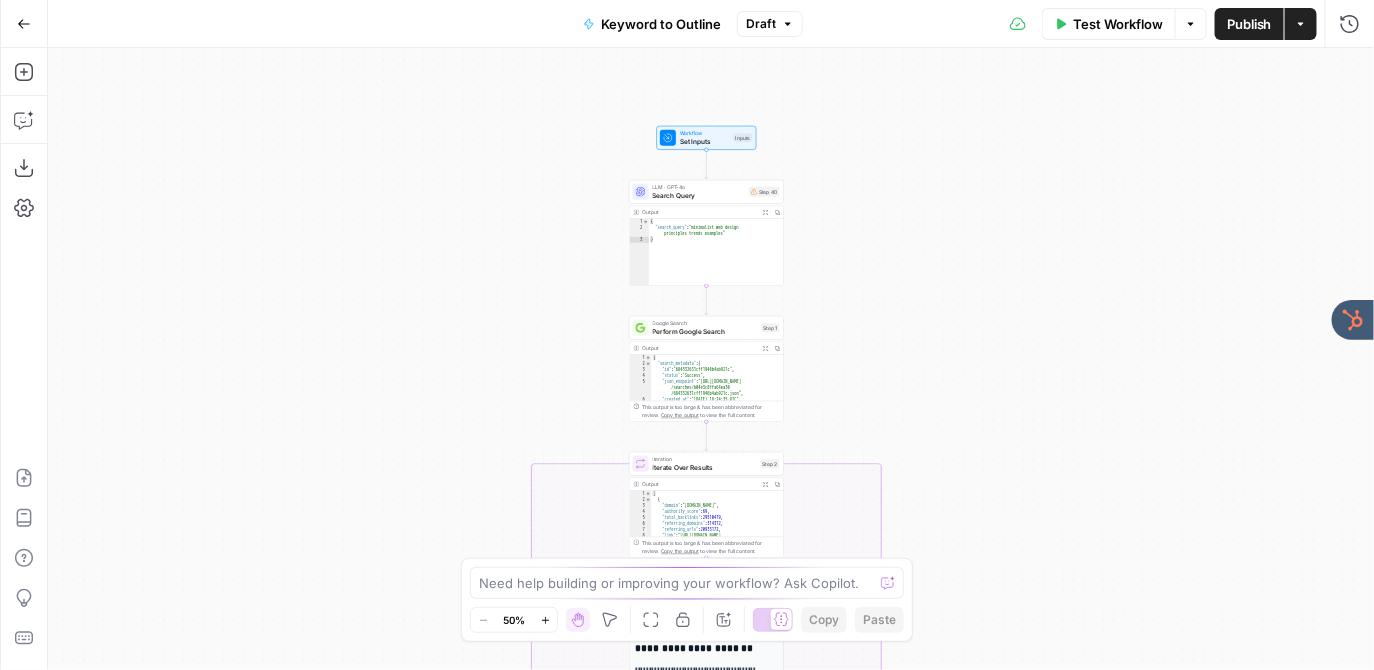 click on "true false Workflow Set Inputs Inputs LLM · GPT-4o Search Query Step 40 Output Expand Output Copy 1 2 3 {    "search_query" :  "minimalist web design         principles trends examples" }     XXXXXXXXXXXXXXXXXXXXXXXXXXXXXXXXXXXXXXXXXXXXXXXXXXXXXXXXXXXXXXXXXXXXXXXXXXXXXXXXXXXXXXXXXXXXXXXXXXXXXXXXXXXXXXXXXXXXXXXXXXXXXXXXXXXXXXXXXXXXXXXXXXXXXXXXXXXXXXXXXXXXXXXXXXXXXXXXXXXXXXXXXXXXXXXXXXXXXXXXXXXXXXXXXXXXXXXXXXXXXXXXXXXXXXXXXXXXXXXXXXXXXXXXXXXXXXXXXXXXXXXXXXXXXXXXXXXXXXXXXXXXXXXXXXXXXXXXXXXXXXXXXXXXXXXXXXXXXXXXXXXXXXXXXXXXXXXXXXXXXXXXXXXXXXXXXXXXXXXXXXXXXXXXXXXXXXXXXXXXXXXXXXXXXXXXXXXXXXXXXXXXXXXXXXXXXXXXXXXXXXXXXXXXXXXXXXXXXXXXXXXXXXXXXXXXXXXXXXXXXXXXXXXXXXXXXXXXXXXXXXXXXXXXXXXXXXXXXXXXXXXXXXXXXXXX Google Search Perform Google Search Step 1 Output Expand Output Copy 1 2 3 4 5 6 7 {    "search_metadata" :  {      "id" :  "684332631cff1946b4ab921c" ,      "status" :  "Success" ,      "json_endpoint" :  "https://serpapi.com          /searches/b04e3c8ffa64ea30          ,      "created_at" :" at bounding box center [711, 359] 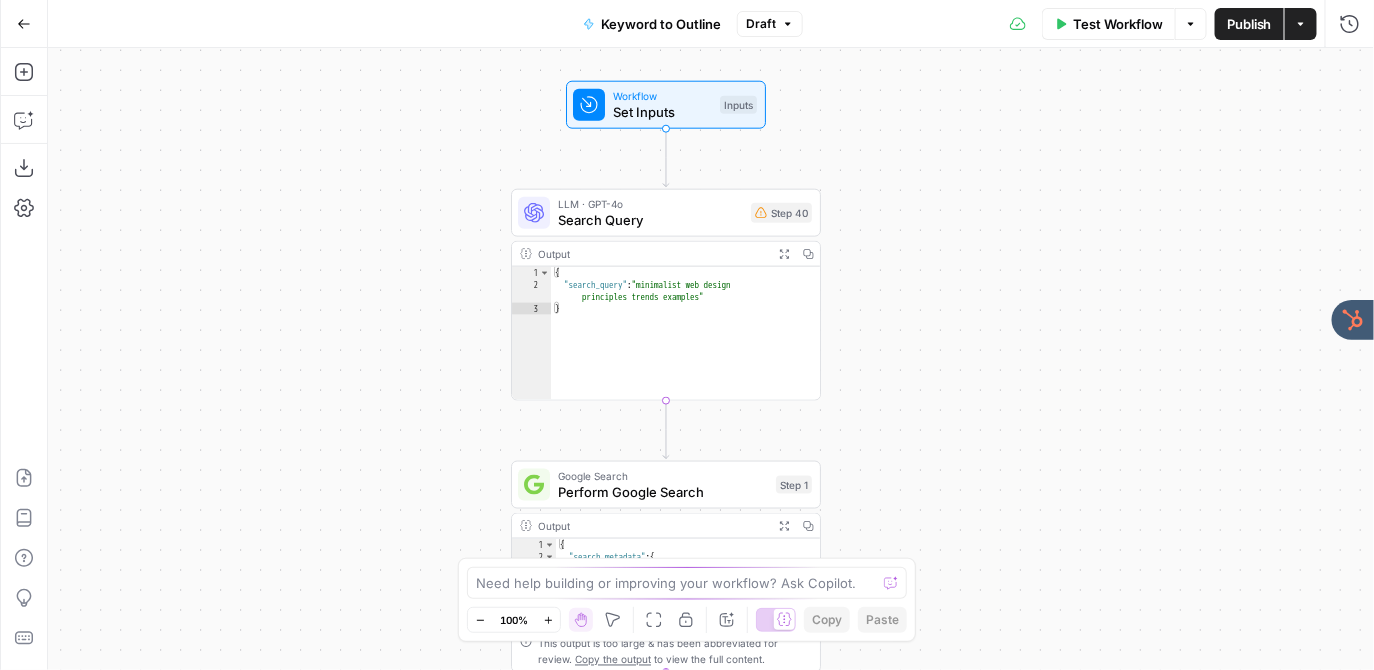 drag, startPoint x: 583, startPoint y: 227, endPoint x: 398, endPoint y: 217, distance: 185.27008 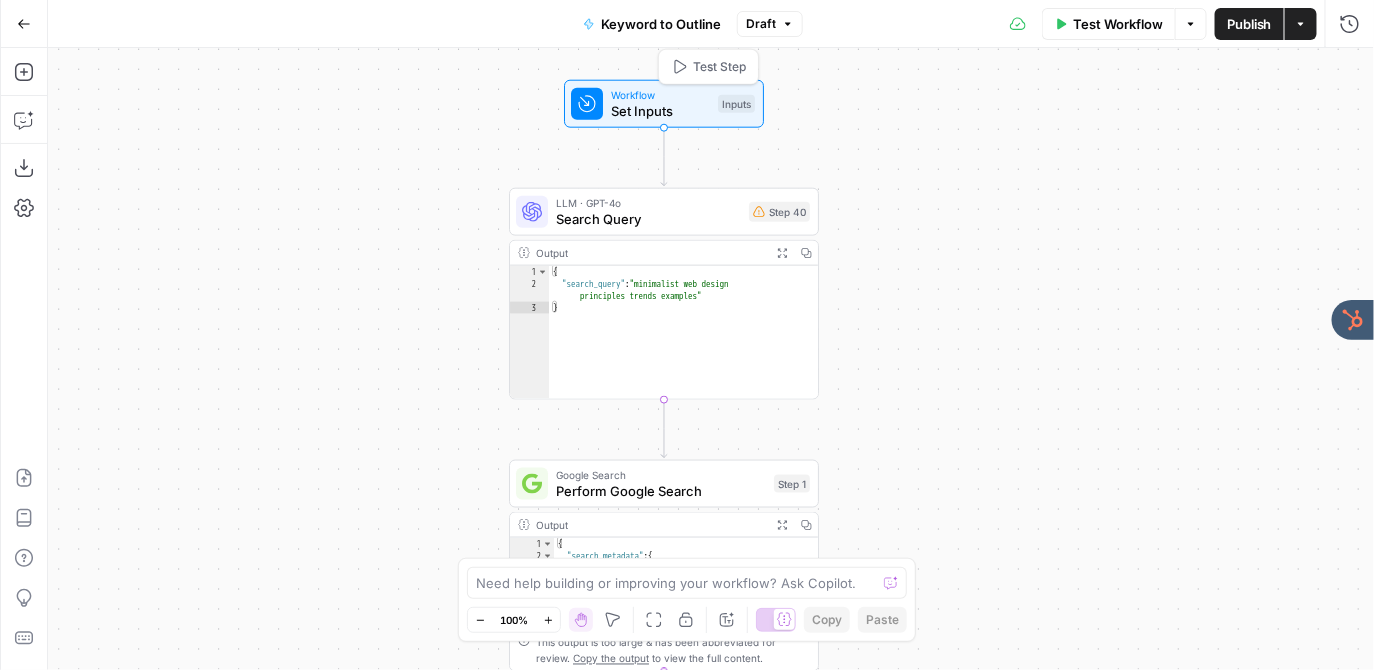 click on "Set Inputs" at bounding box center [660, 111] 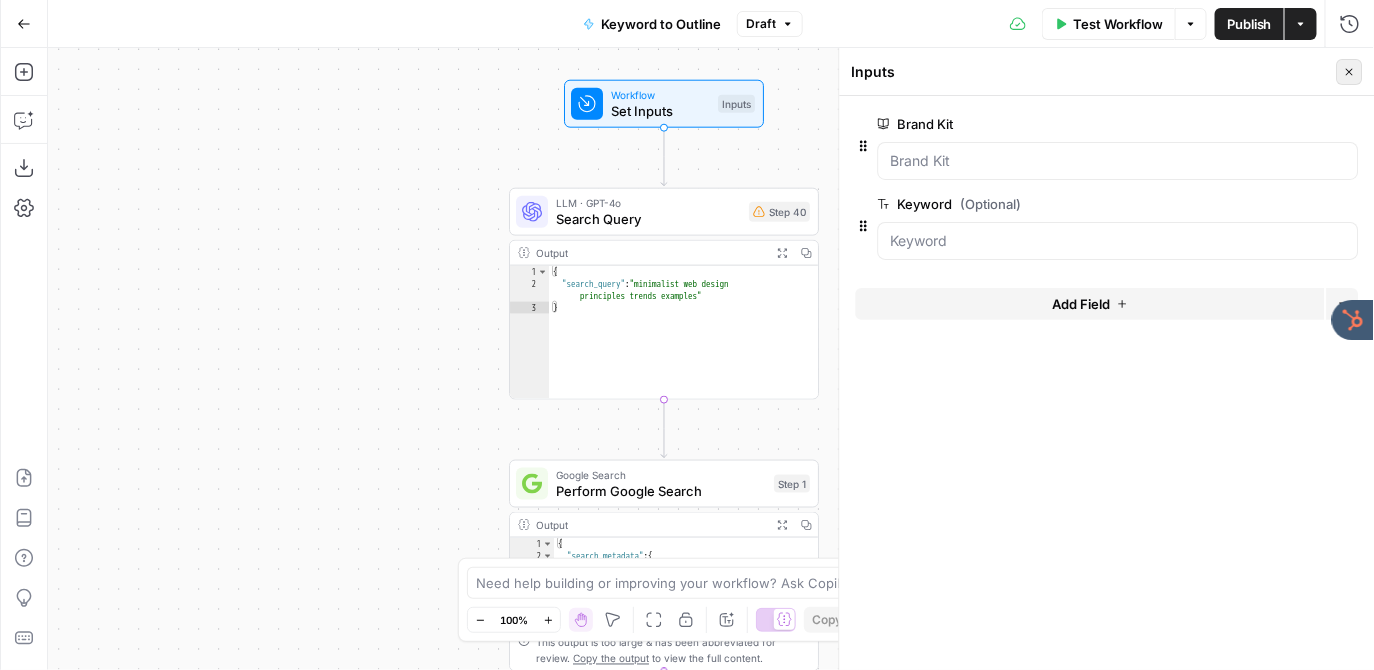 click 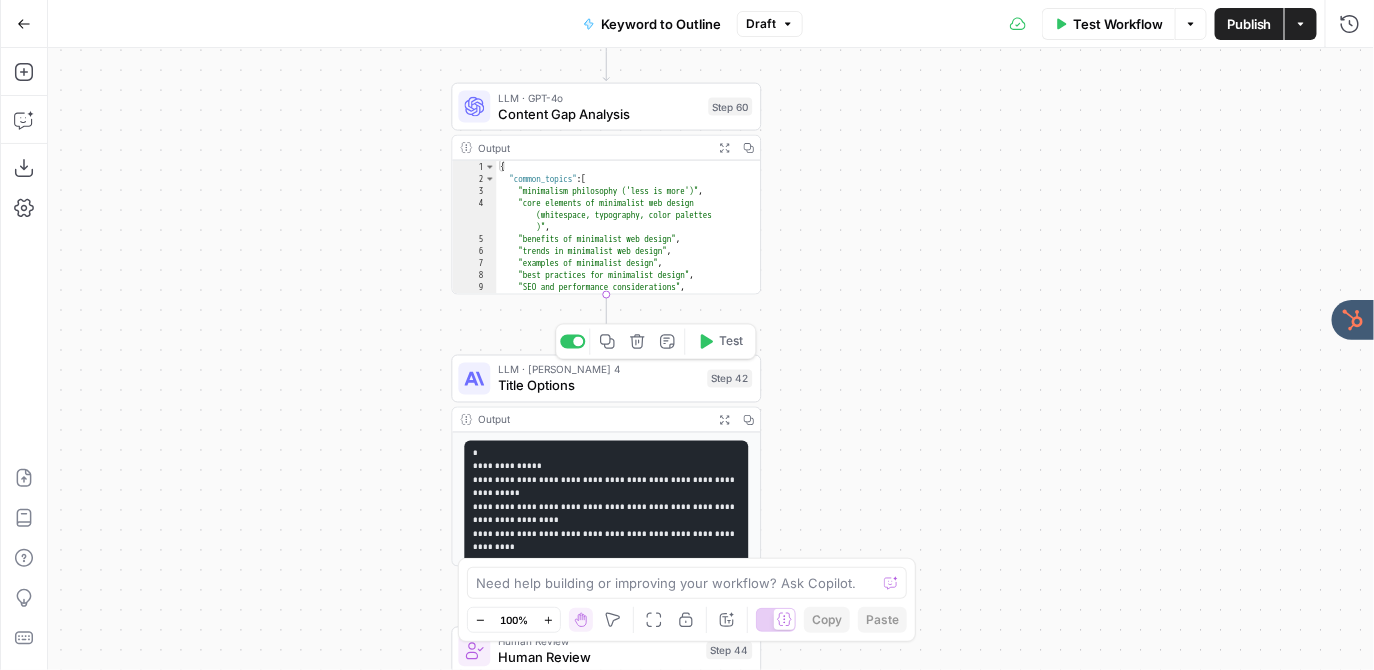 click at bounding box center [474, 379] 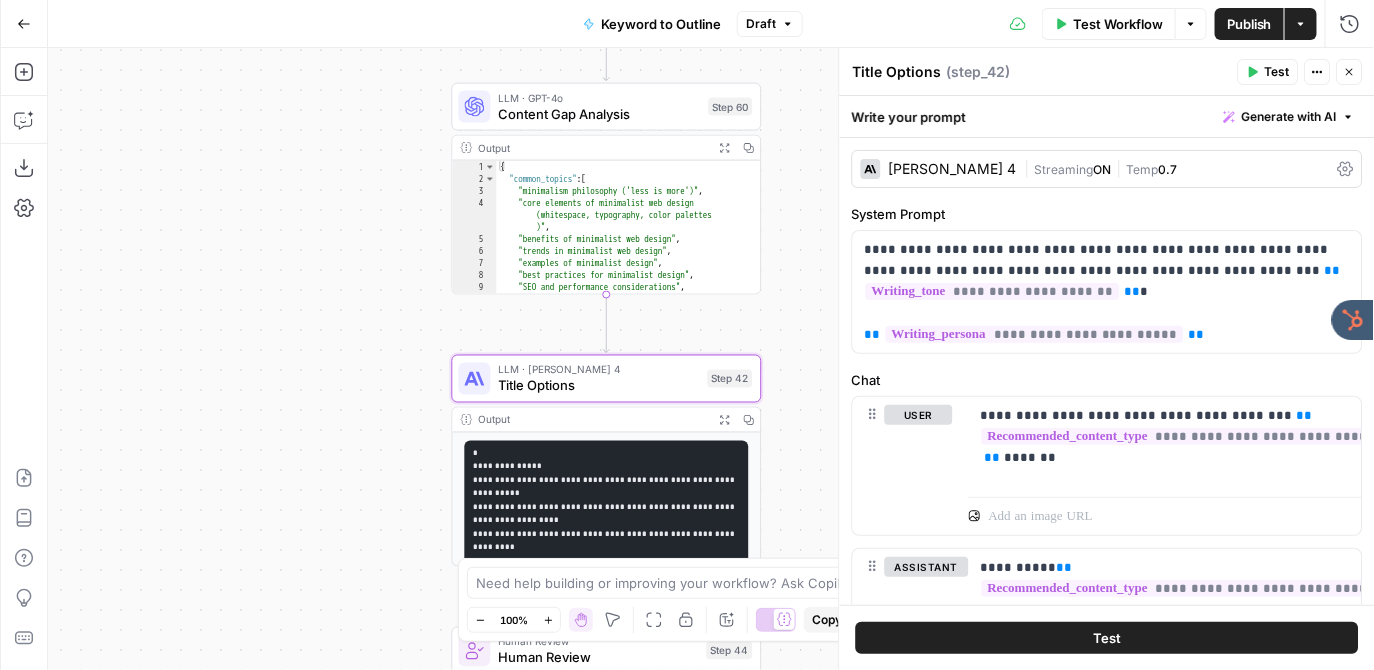 click on "Claude Sonnet 4" at bounding box center [953, 169] 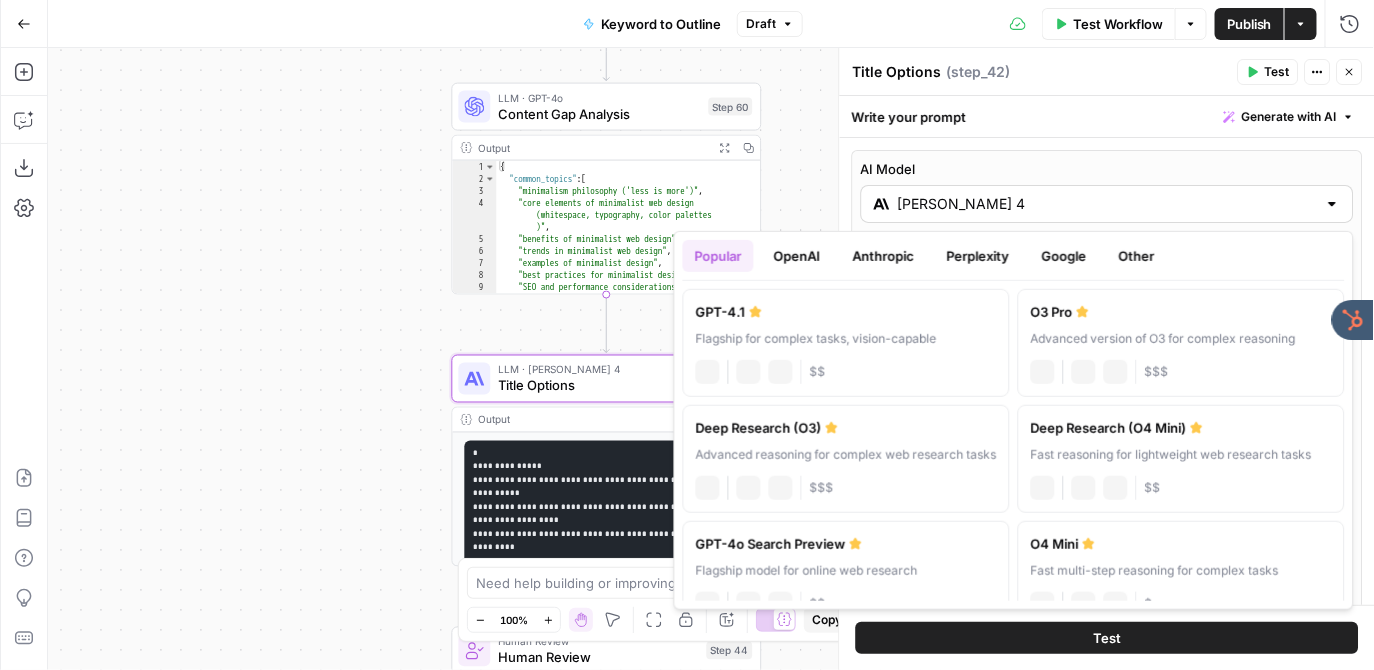 click on "Claude Sonnet 4" at bounding box center (1107, 204) 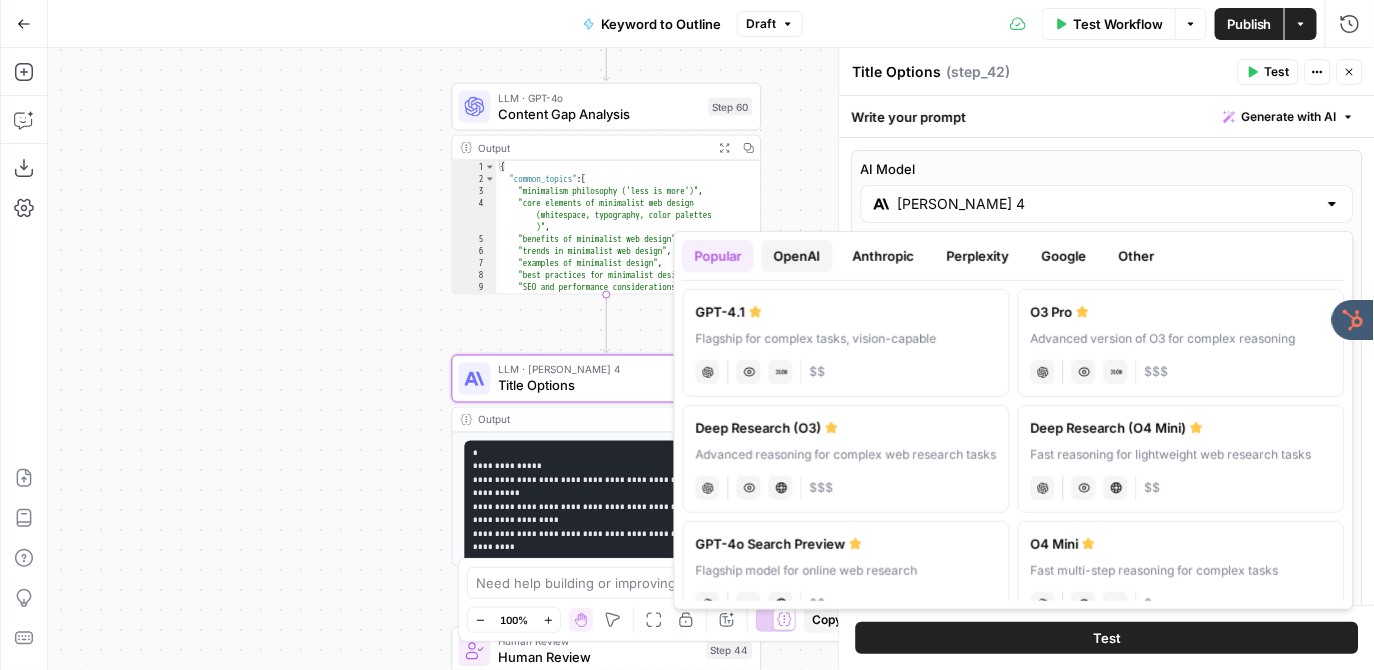 click on "OpenAI" at bounding box center [797, 256] 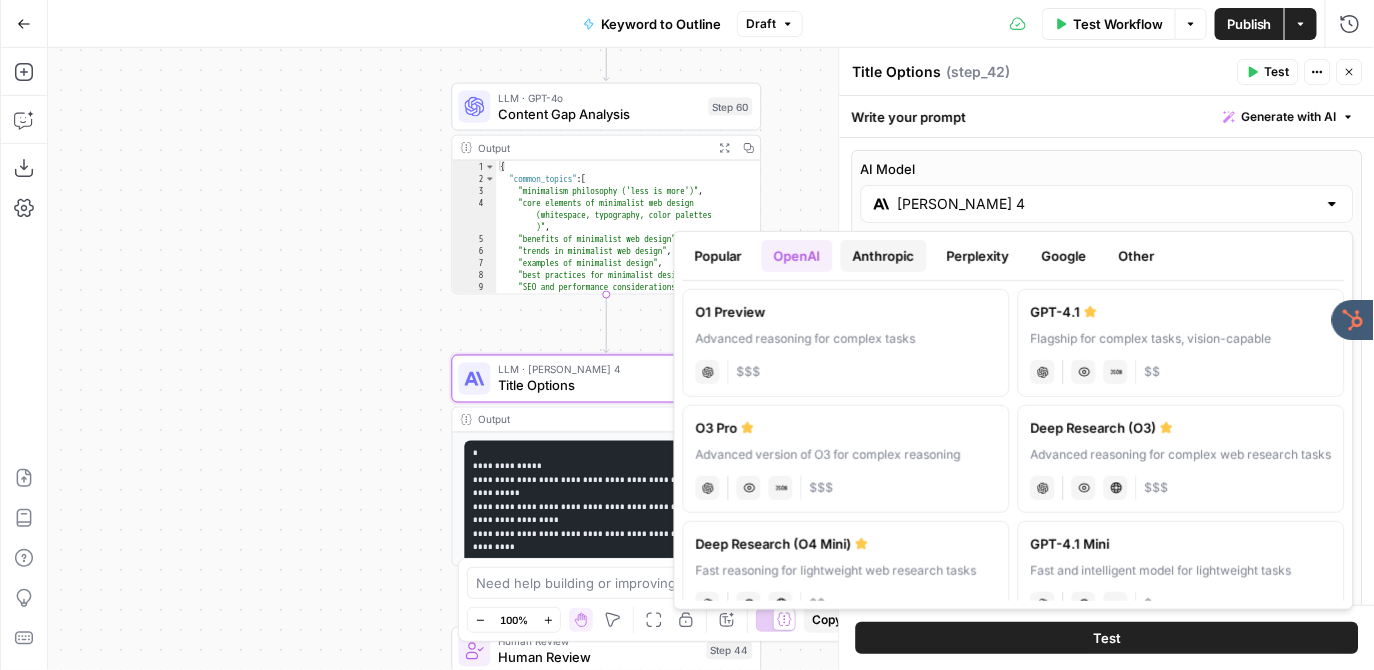 click on "Anthropic" at bounding box center [884, 256] 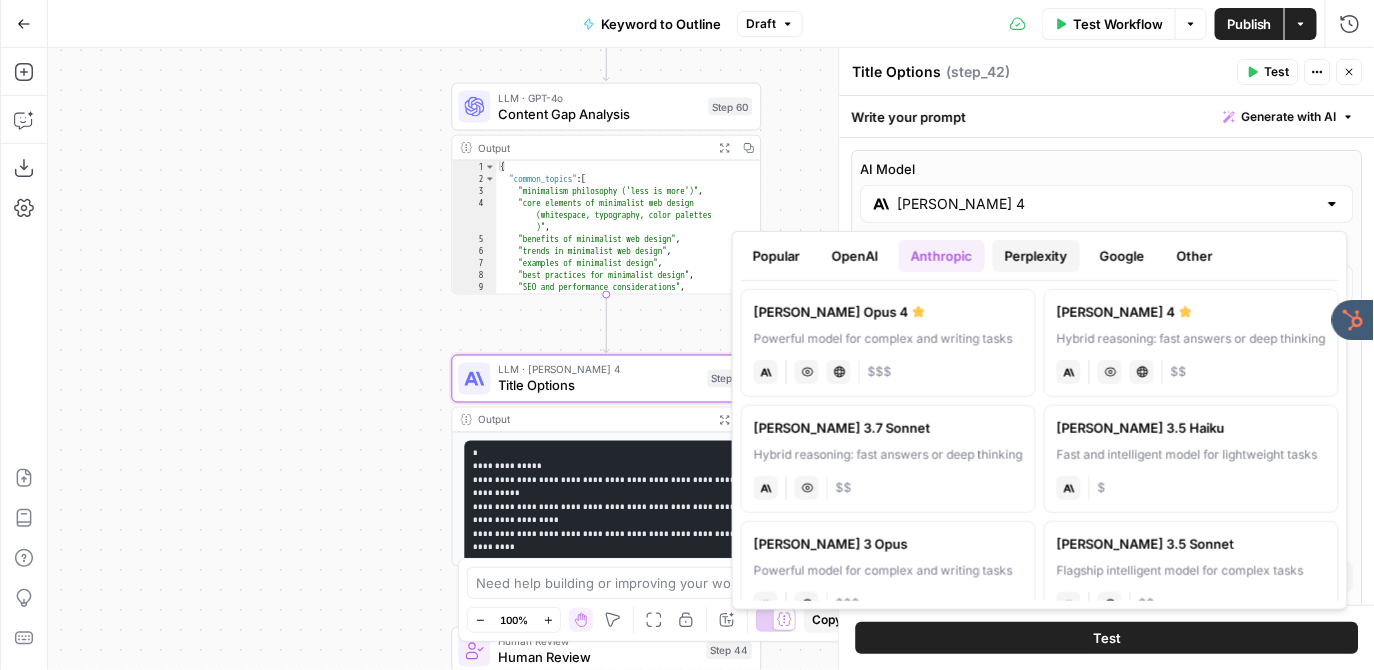 click on "Perplexity" at bounding box center (1036, 256) 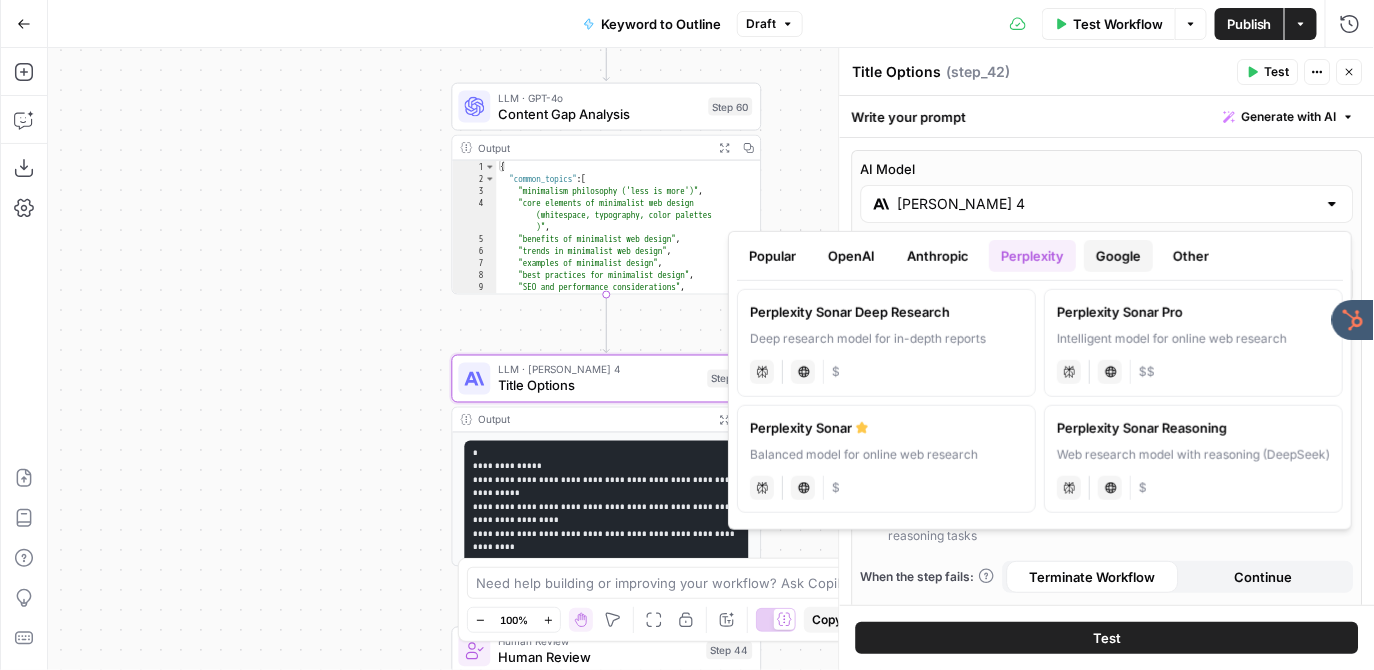 click on "Google" at bounding box center [1118, 256] 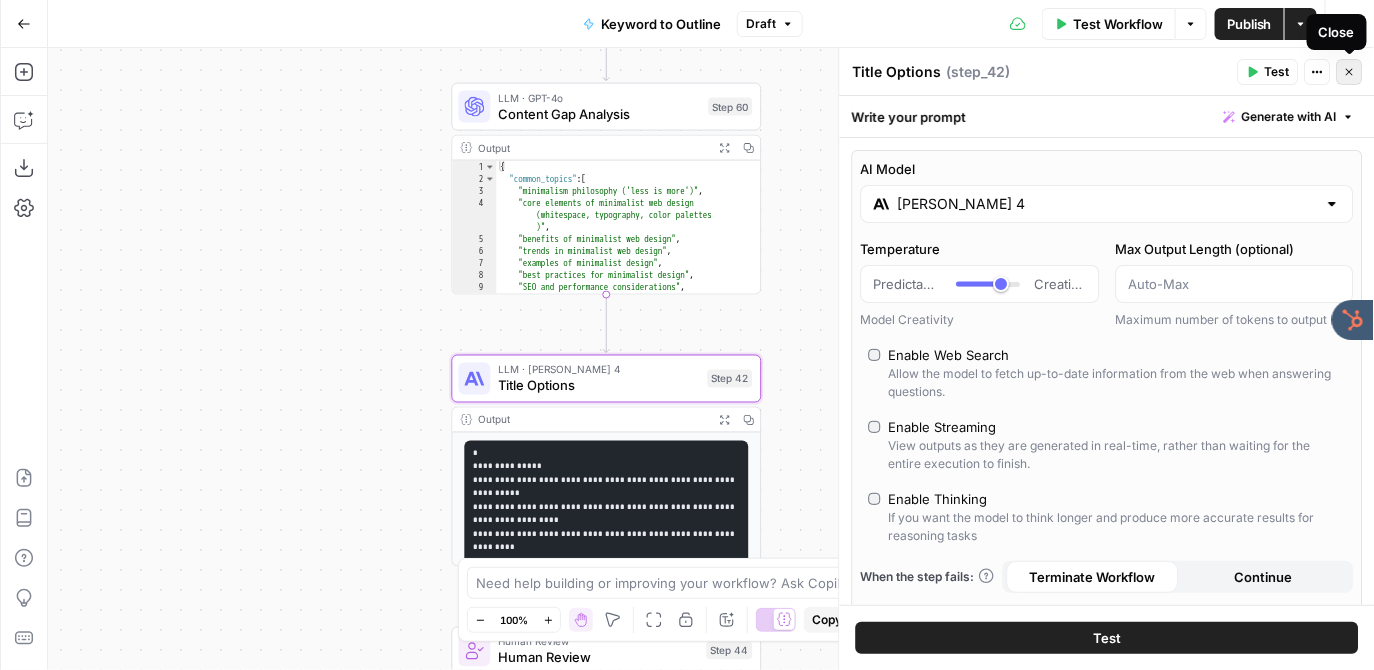 click 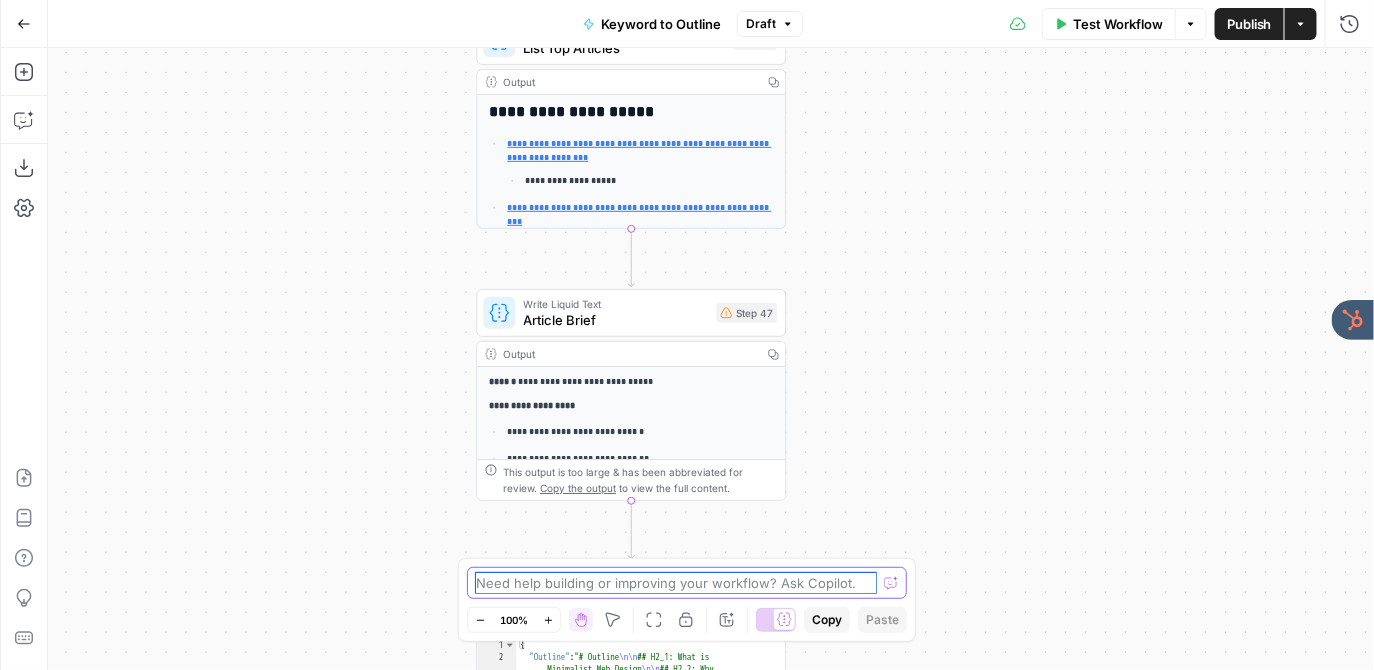 click at bounding box center (676, 583) 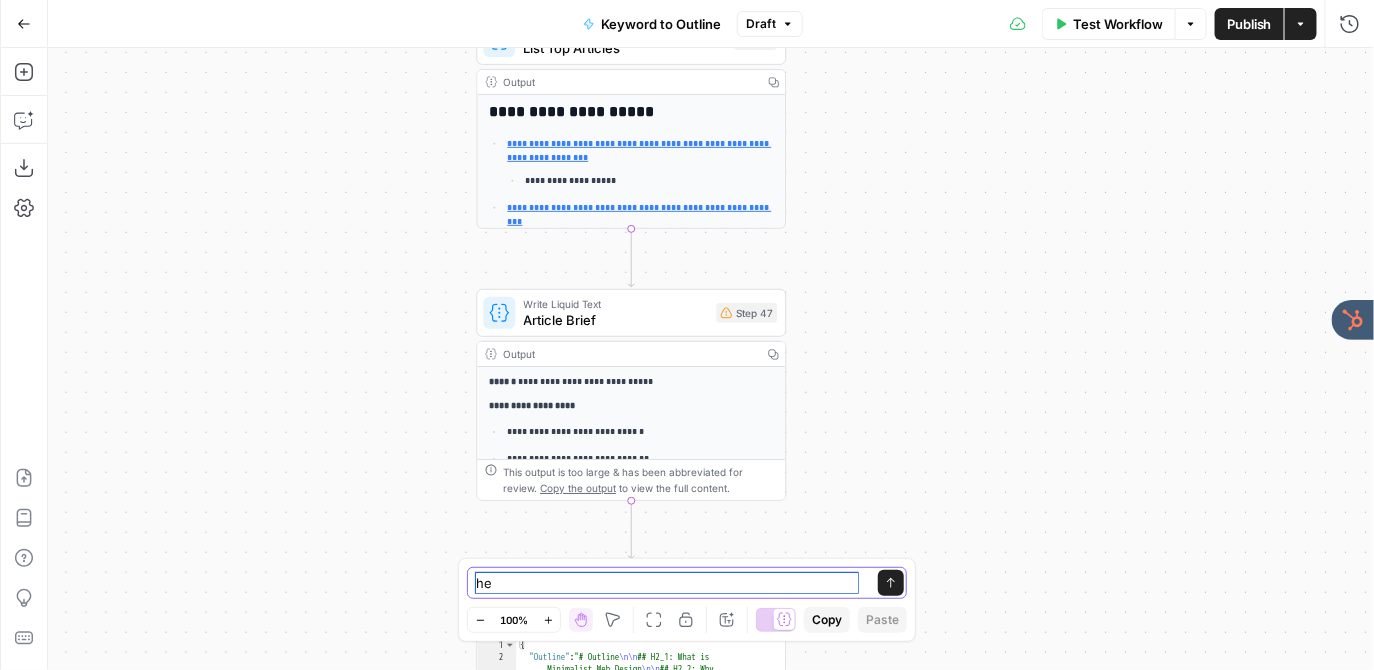type on "h" 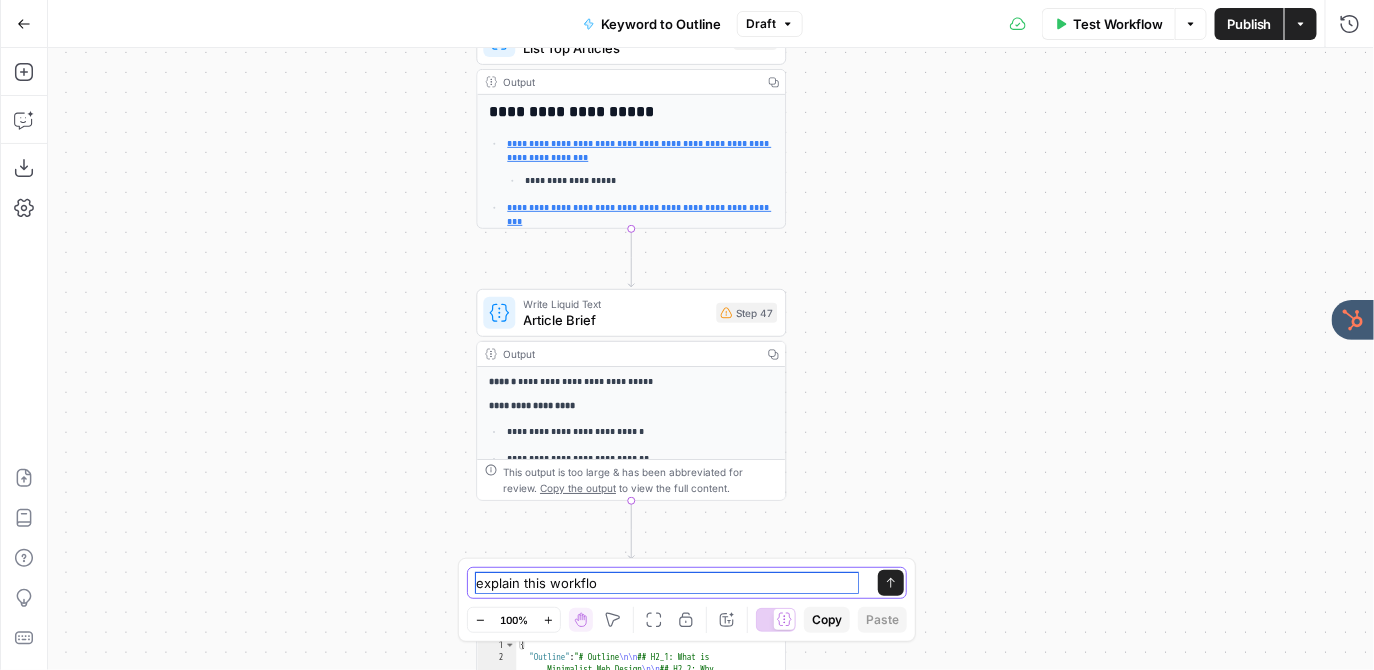 type on "explain this workflow" 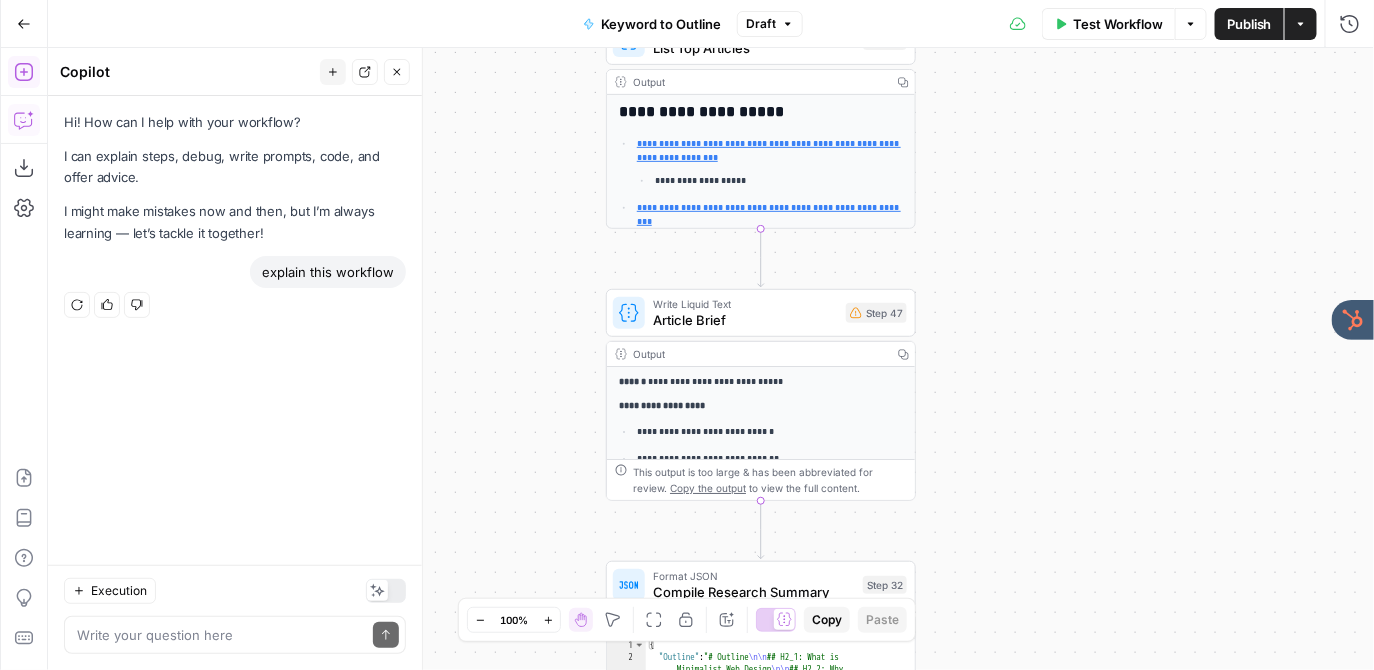 click 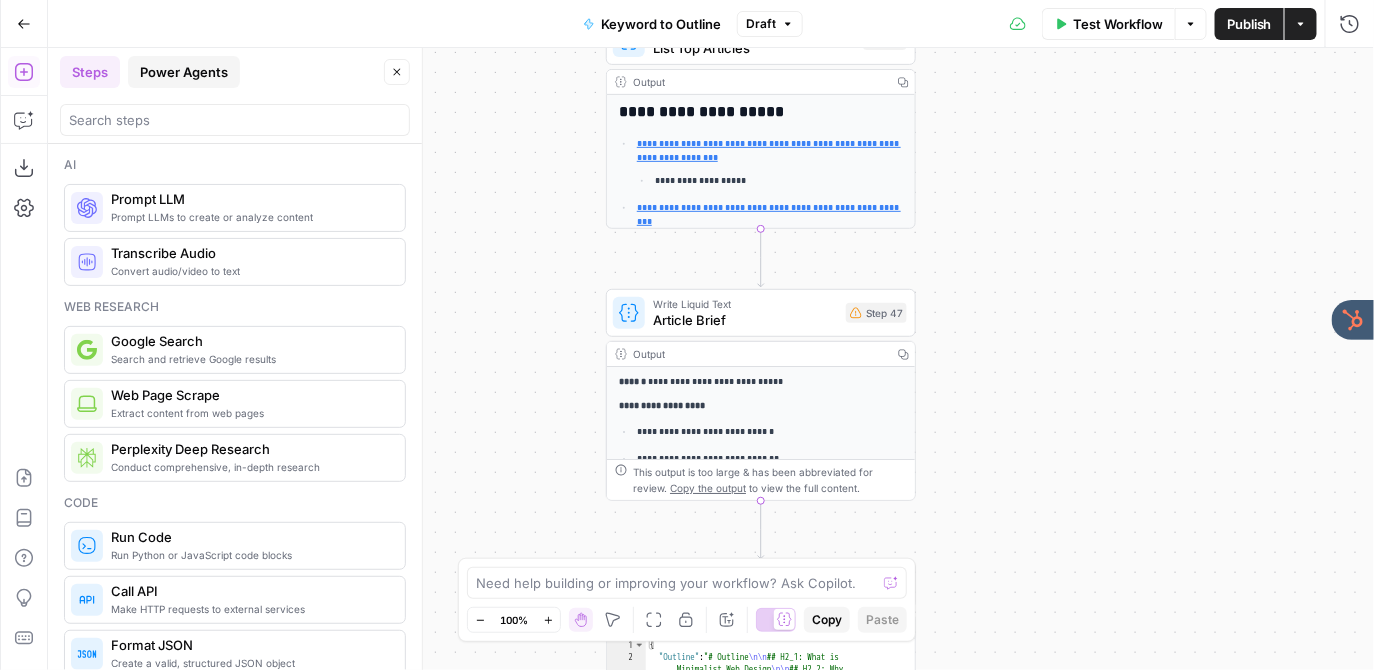 click on "Power Agents" at bounding box center [184, 72] 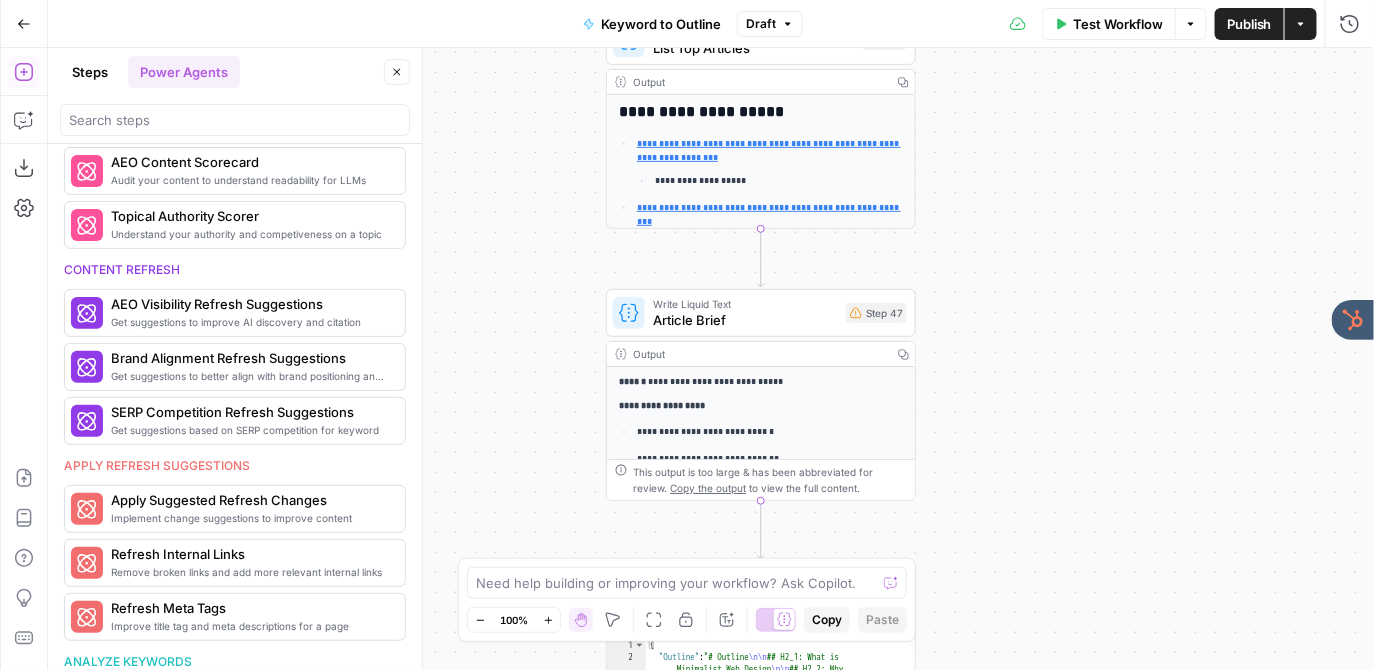 scroll, scrollTop: 735, scrollLeft: 0, axis: vertical 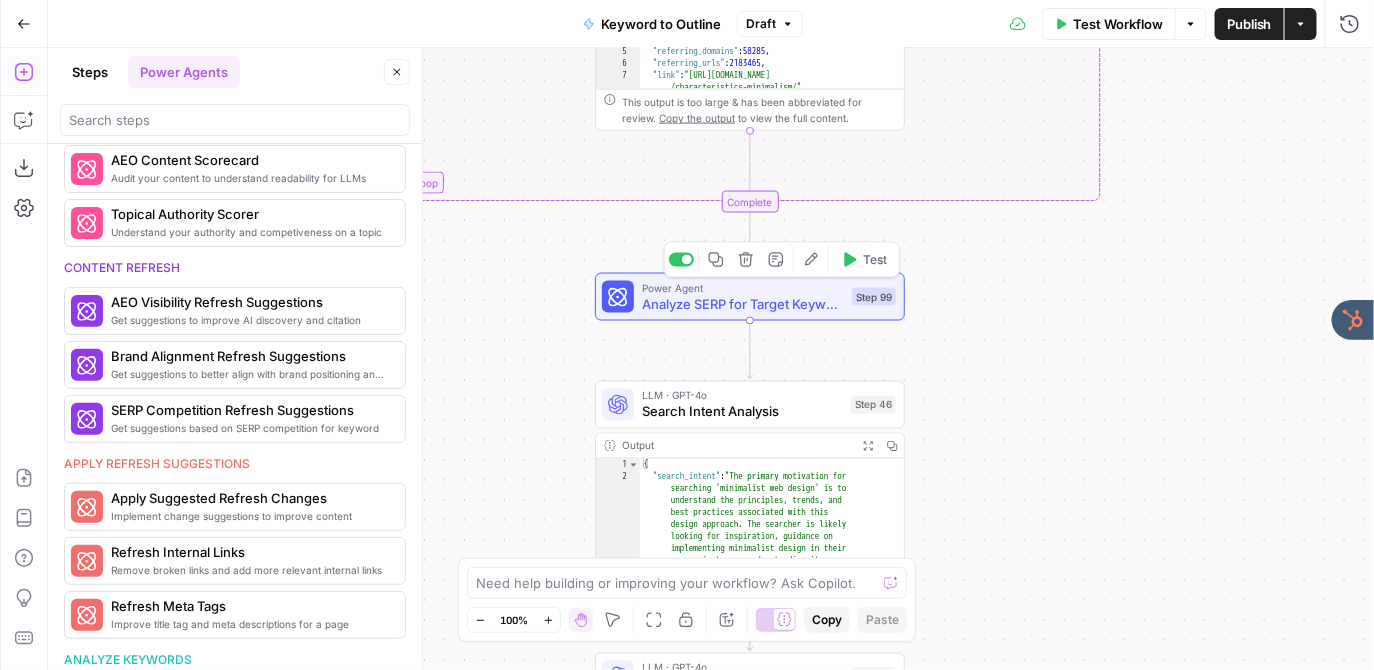 click on "Analyze SERP for Target Keyword - Fork" at bounding box center [743, 304] 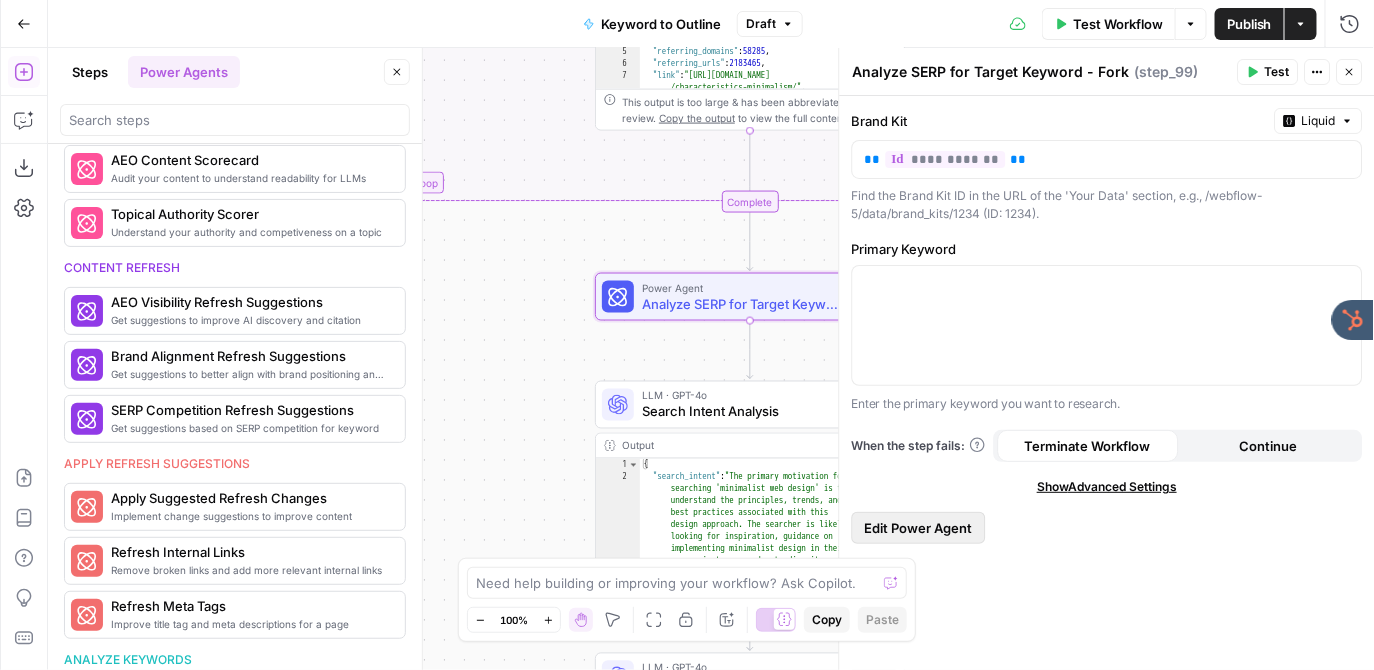 click on "Edit Power Agent" at bounding box center (919, 528) 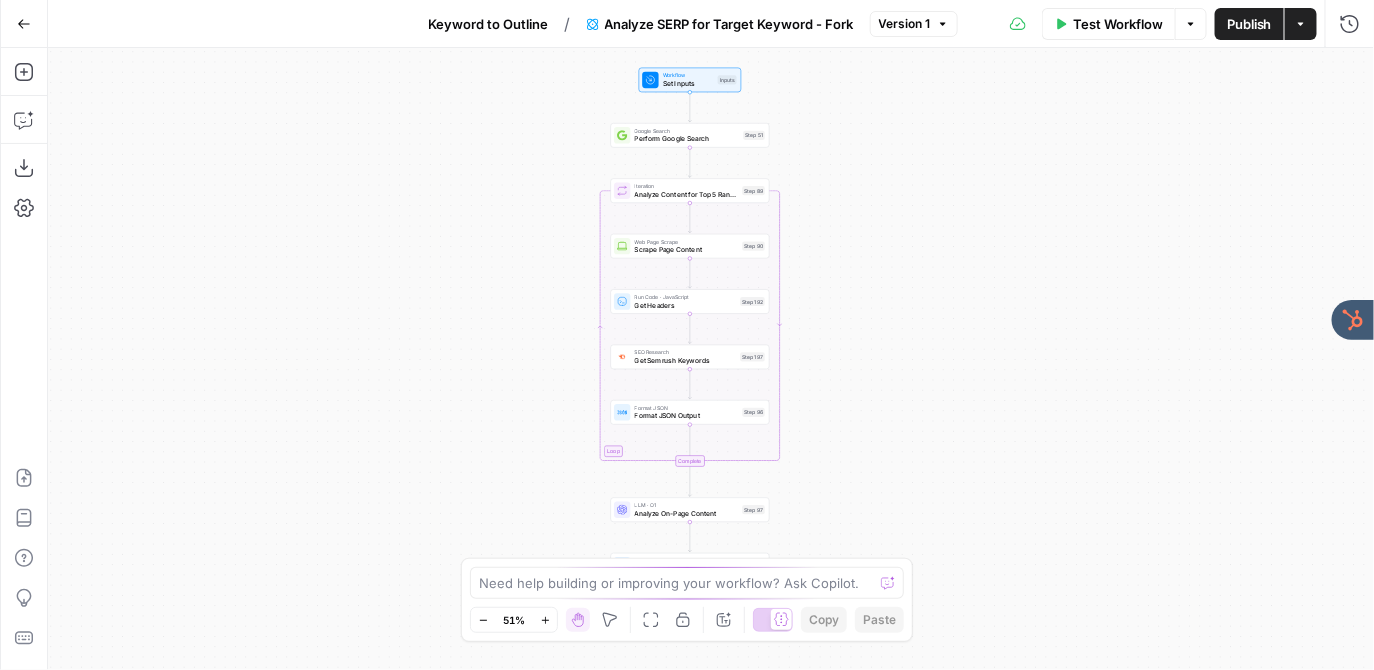 click on "Workflow Set Inputs Inputs Google Search Perform Google Search Step 51 Loop Iteration Analyze Content for Top 5 Ranking Pages Step 89 Web Page Scrape Scrape Page Content Step 90 Run Code · JavaScript Get Headers Step 192 SEO Research Get Semrush Keywords Step 197 Format JSON Format JSON Output Step 96 Complete LLM · O1 Analyze On-Page Content Step 97 Format JSON JSON Step 200 End Output" at bounding box center [711, 359] 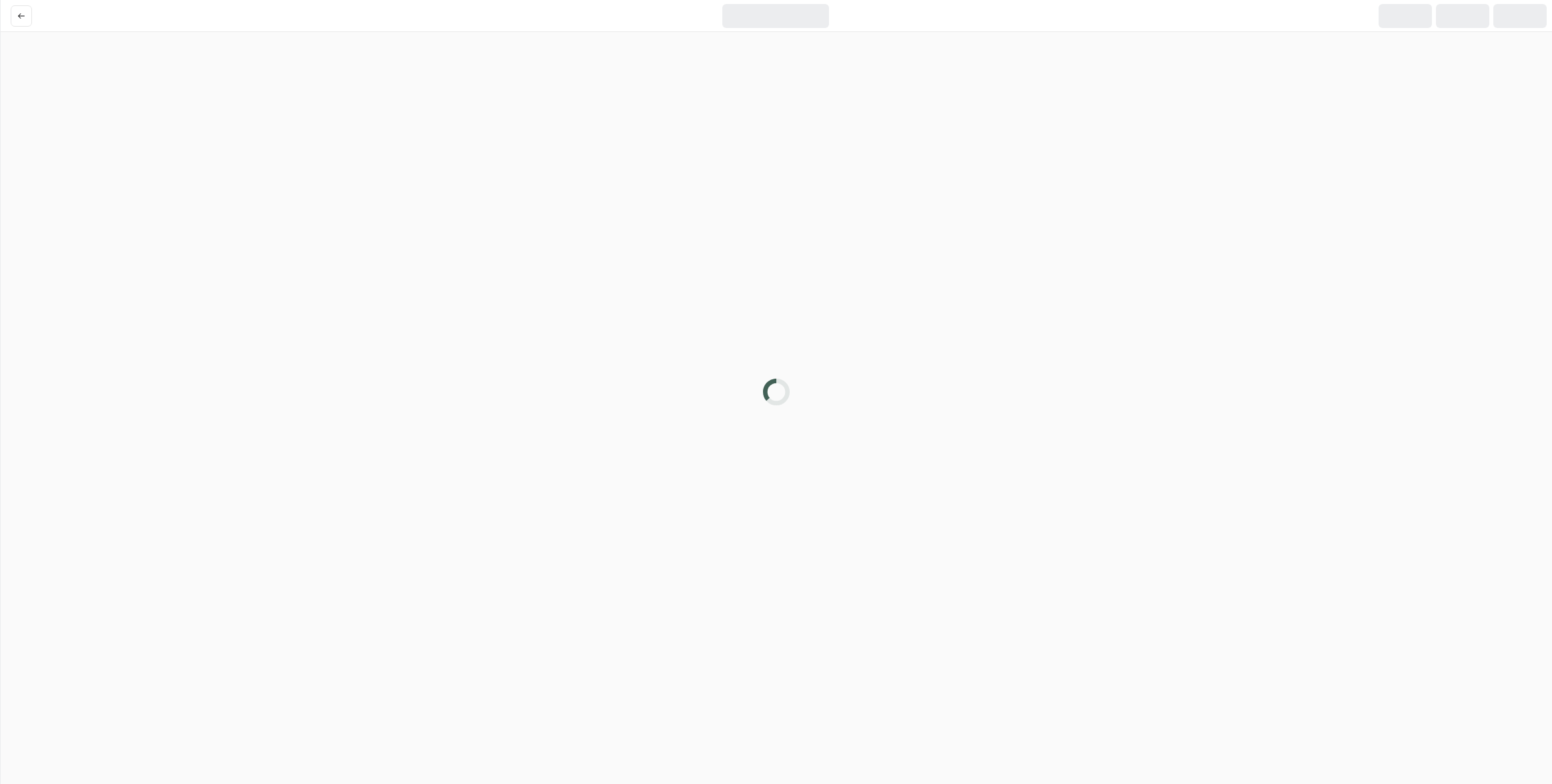 scroll, scrollTop: 0, scrollLeft: 0, axis: both 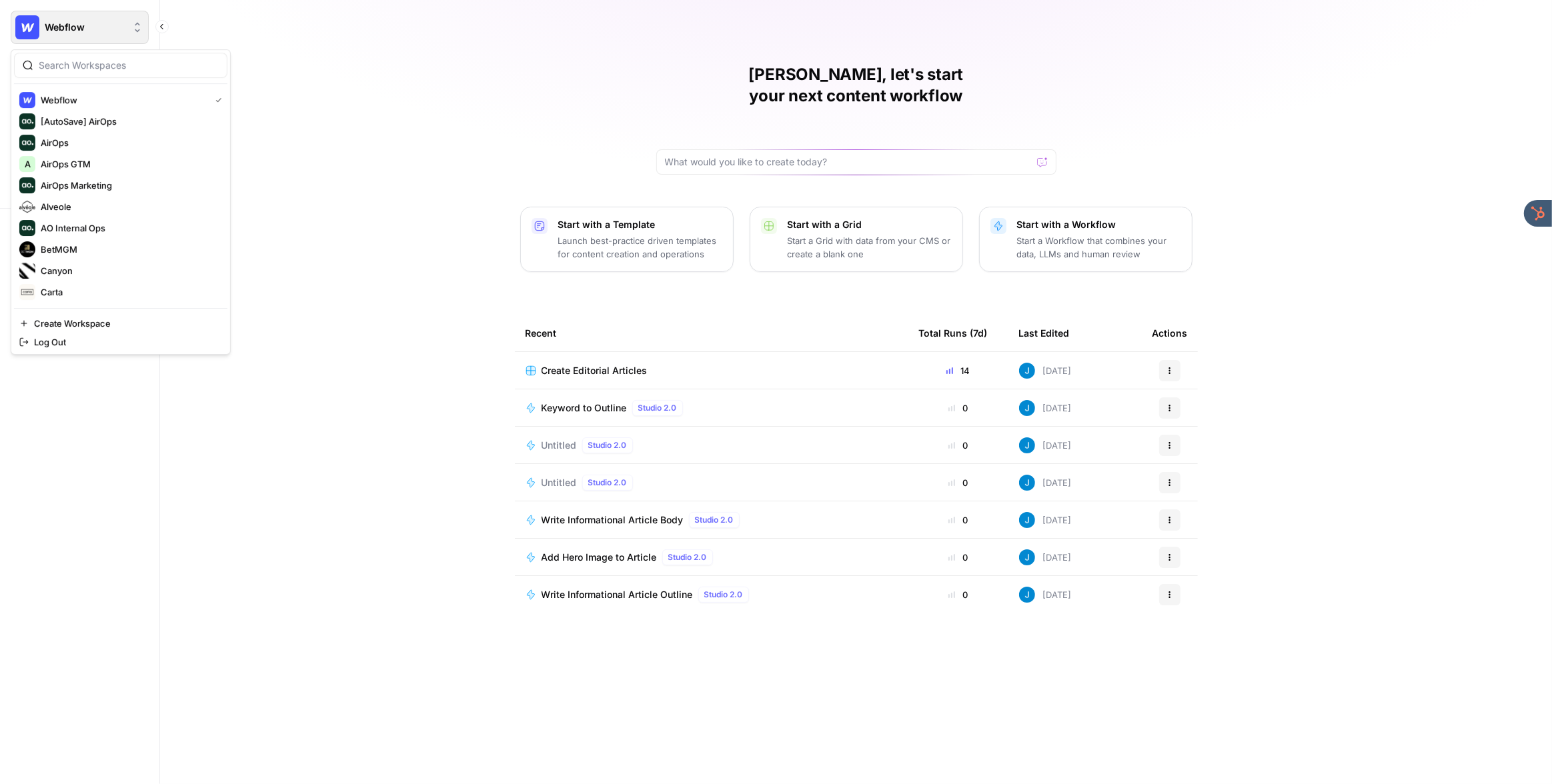click on "Webflow" at bounding box center (85, 27) 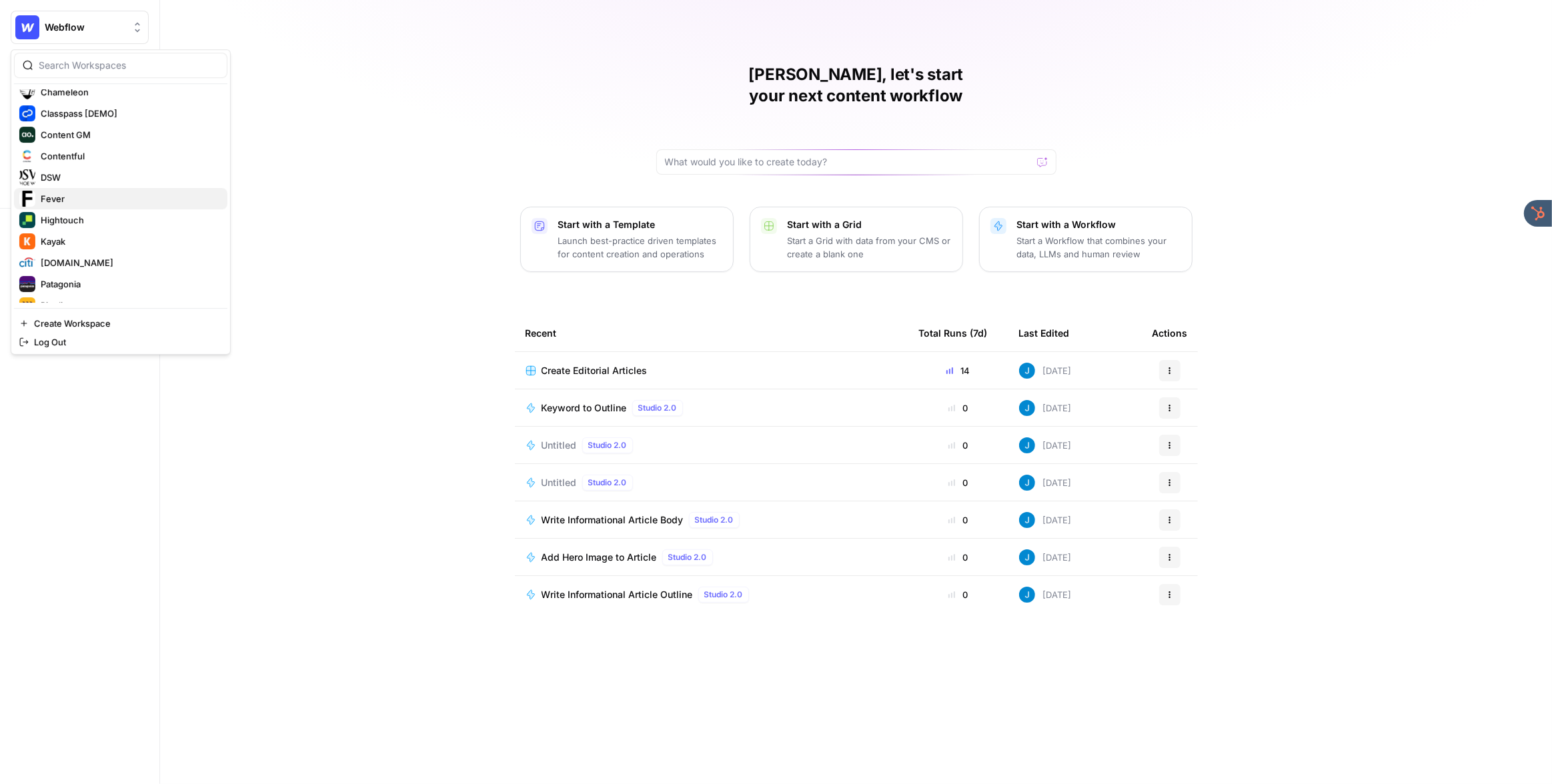 scroll, scrollTop: 455, scrollLeft: 0, axis: vertical 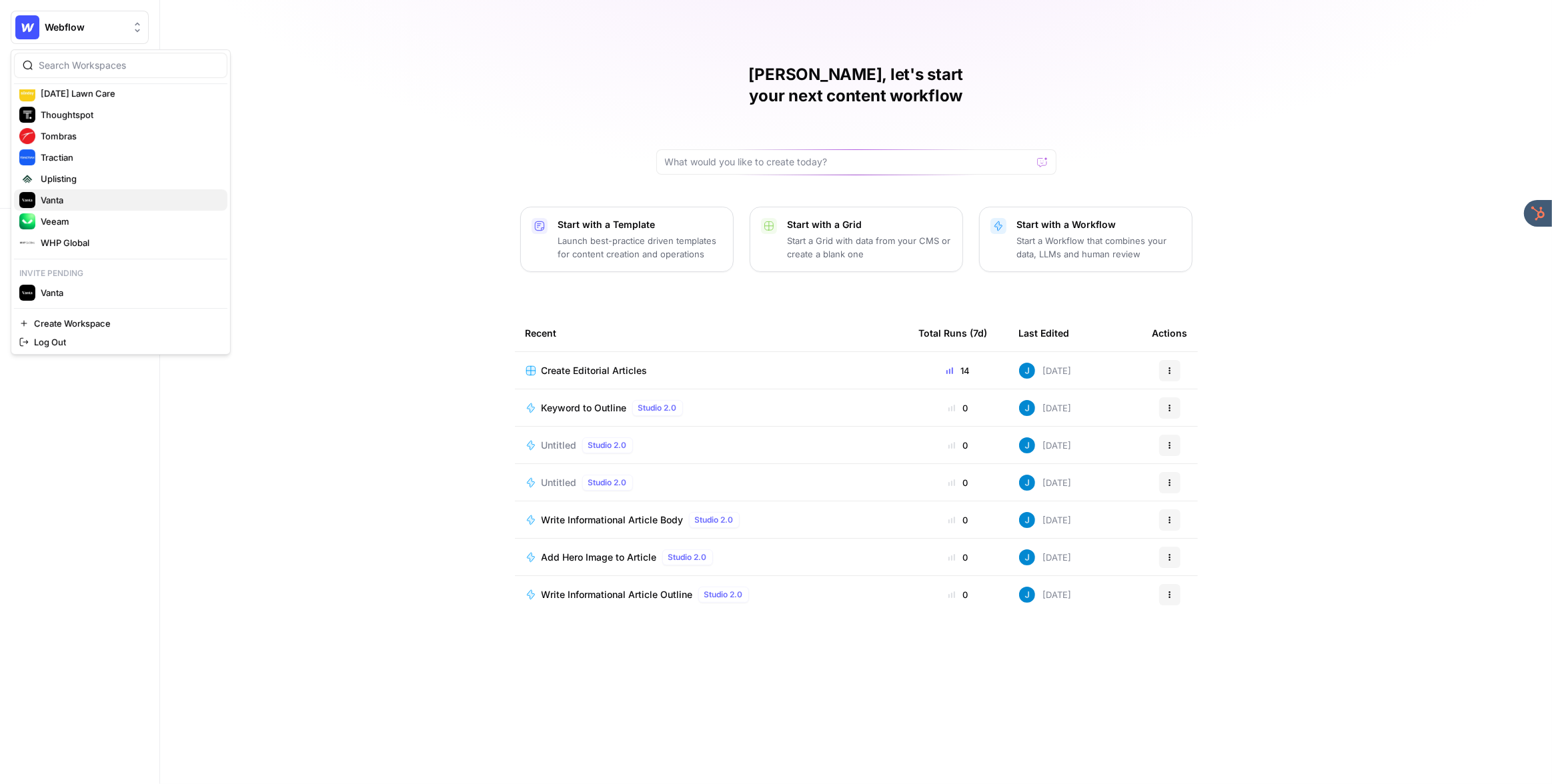 click on "Vanta" at bounding box center [121, 200] 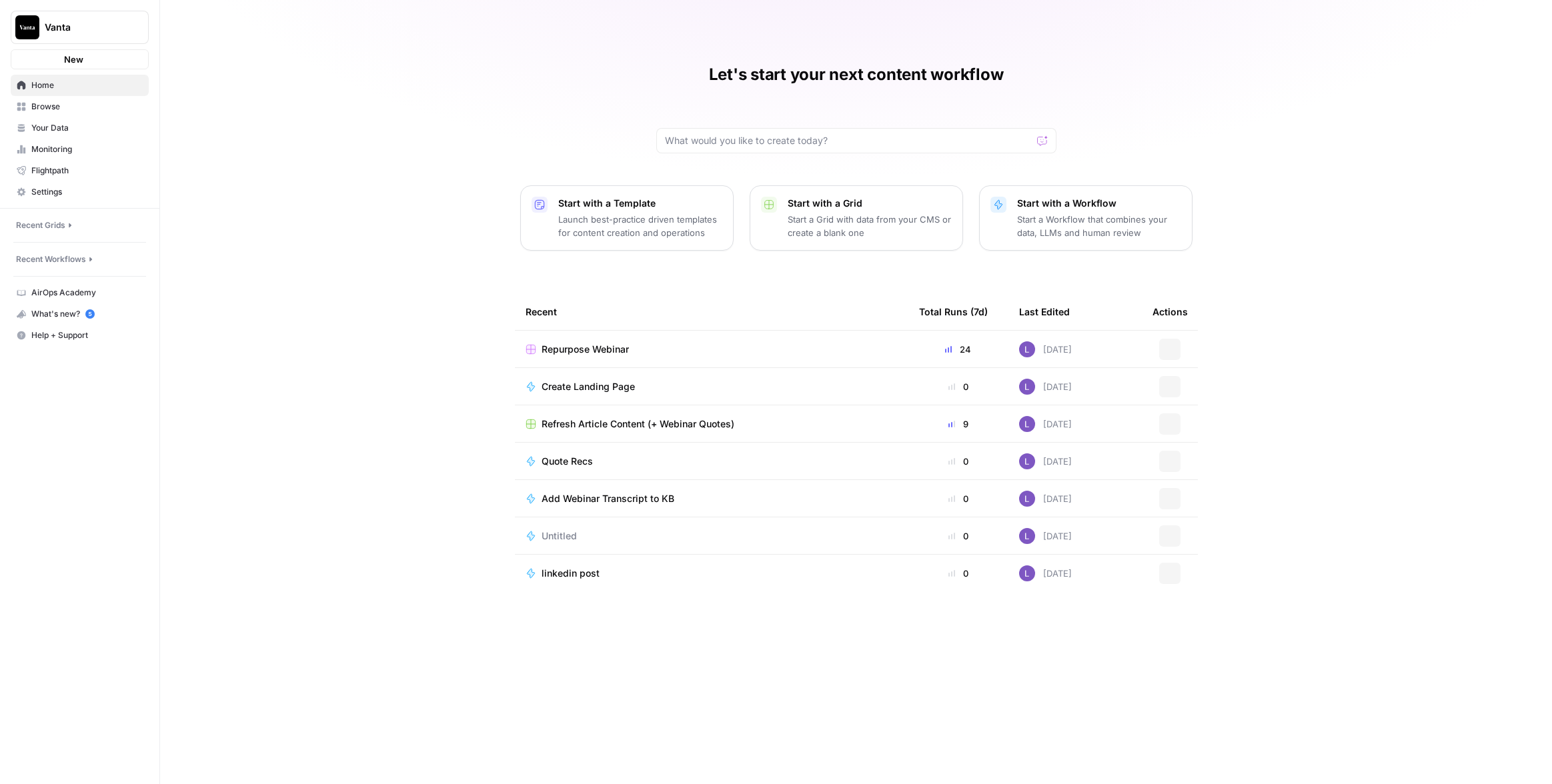 scroll, scrollTop: 0, scrollLeft: 0, axis: both 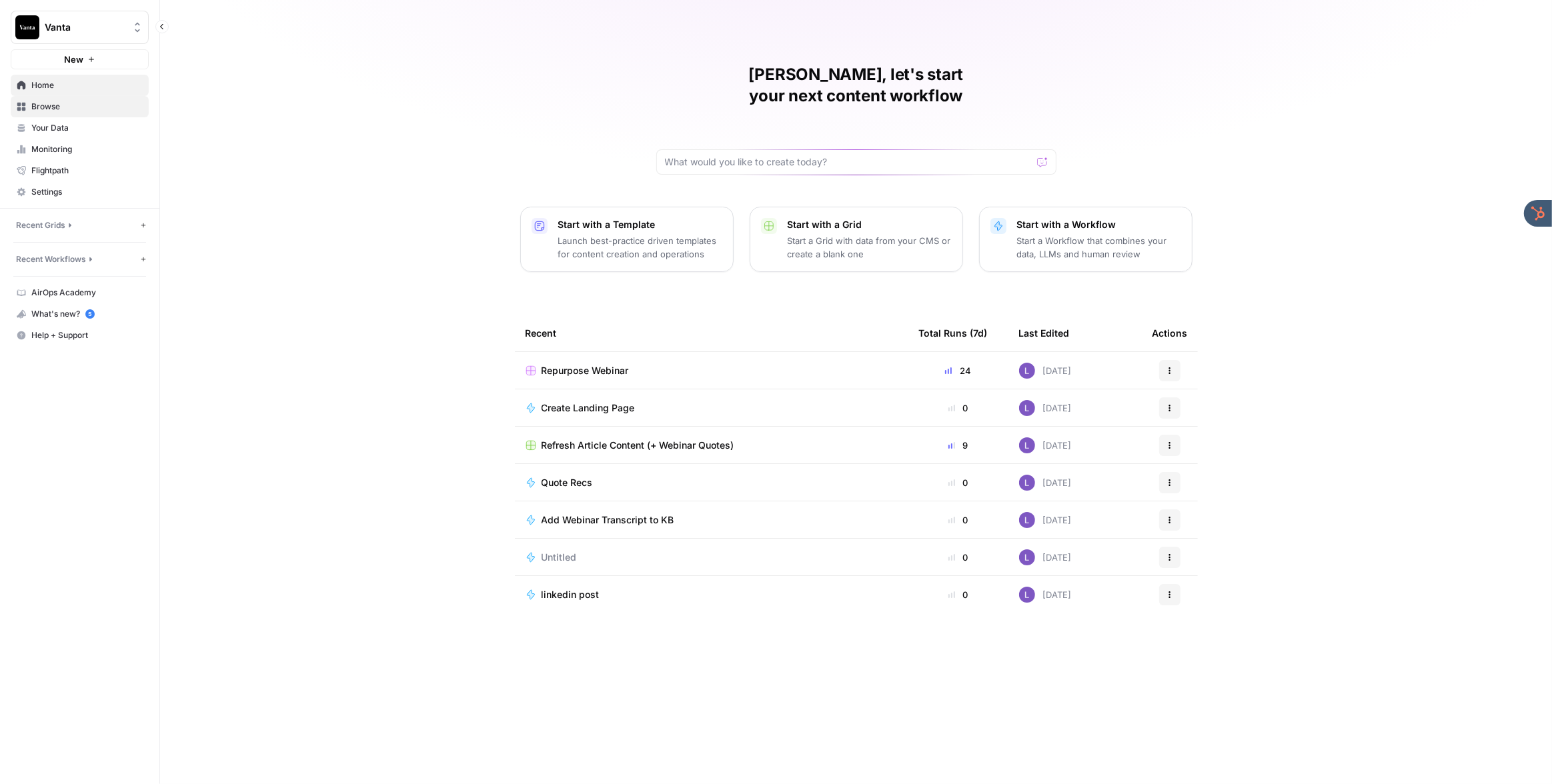 click on "Browse" at bounding box center (87, 107) 